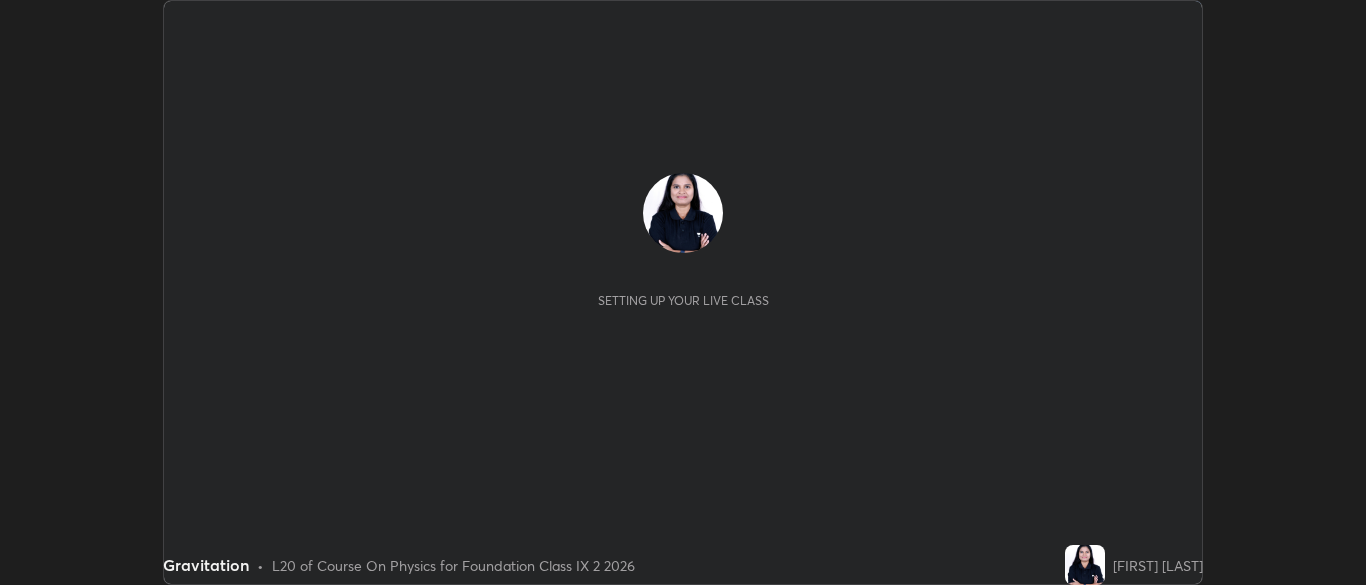 scroll, scrollTop: 0, scrollLeft: 0, axis: both 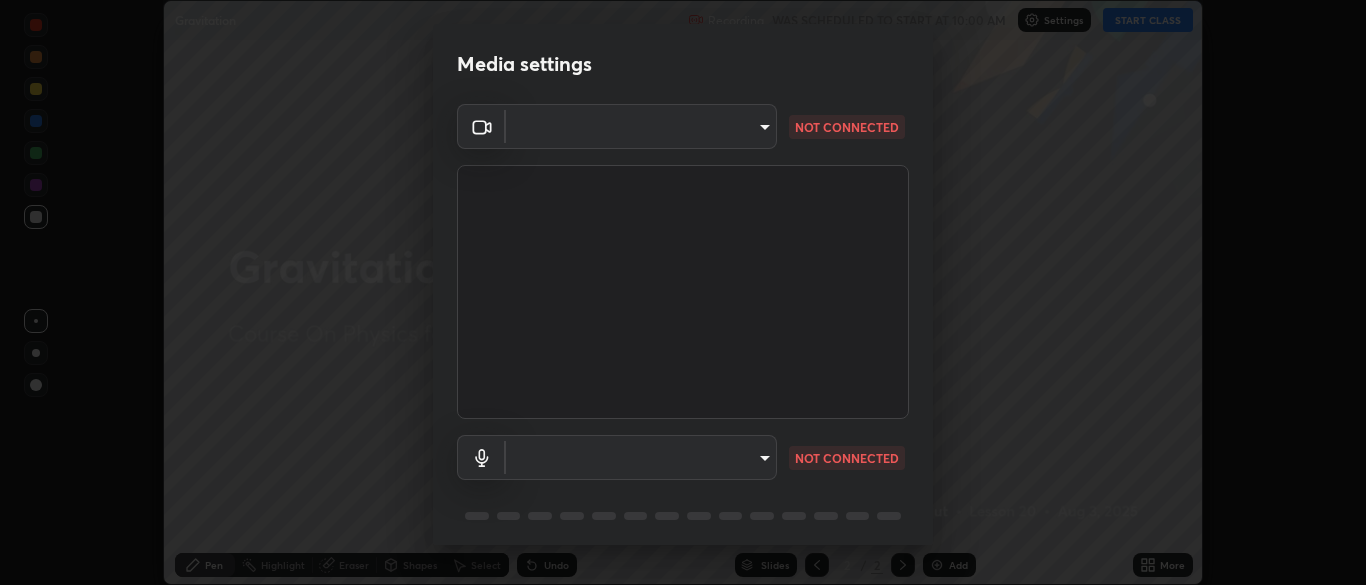 type on "9754d1bfa13735c40c9b44fb92c9f3056f1605d24a4f781e36e1416e56ca9810" 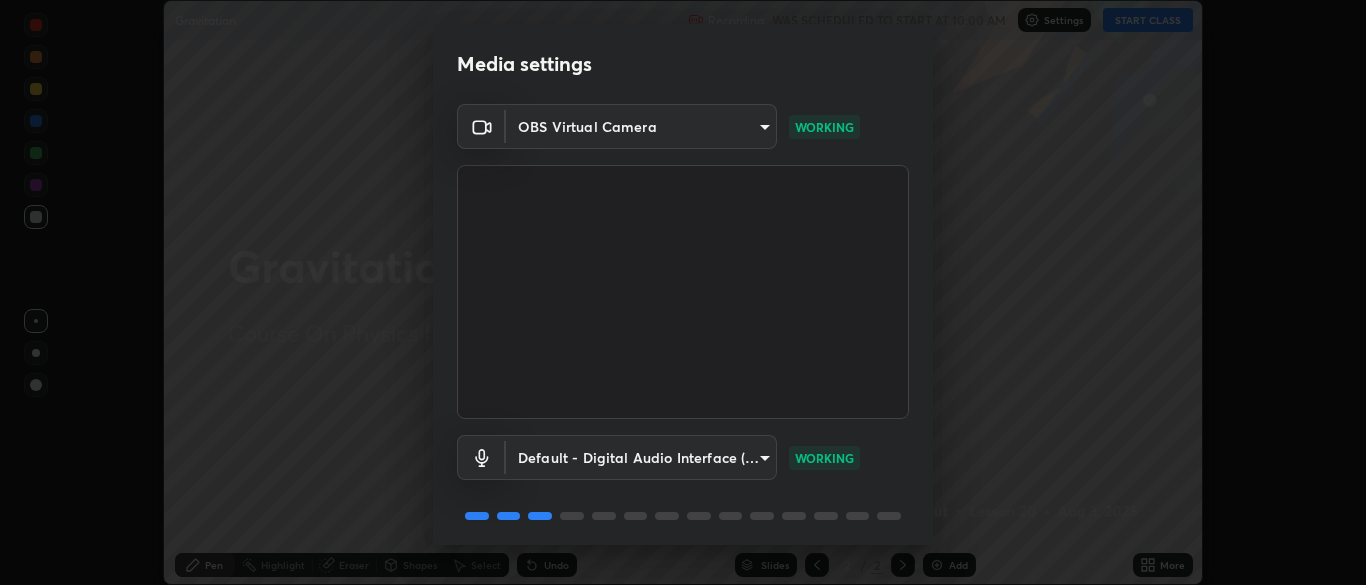 scroll, scrollTop: 71, scrollLeft: 0, axis: vertical 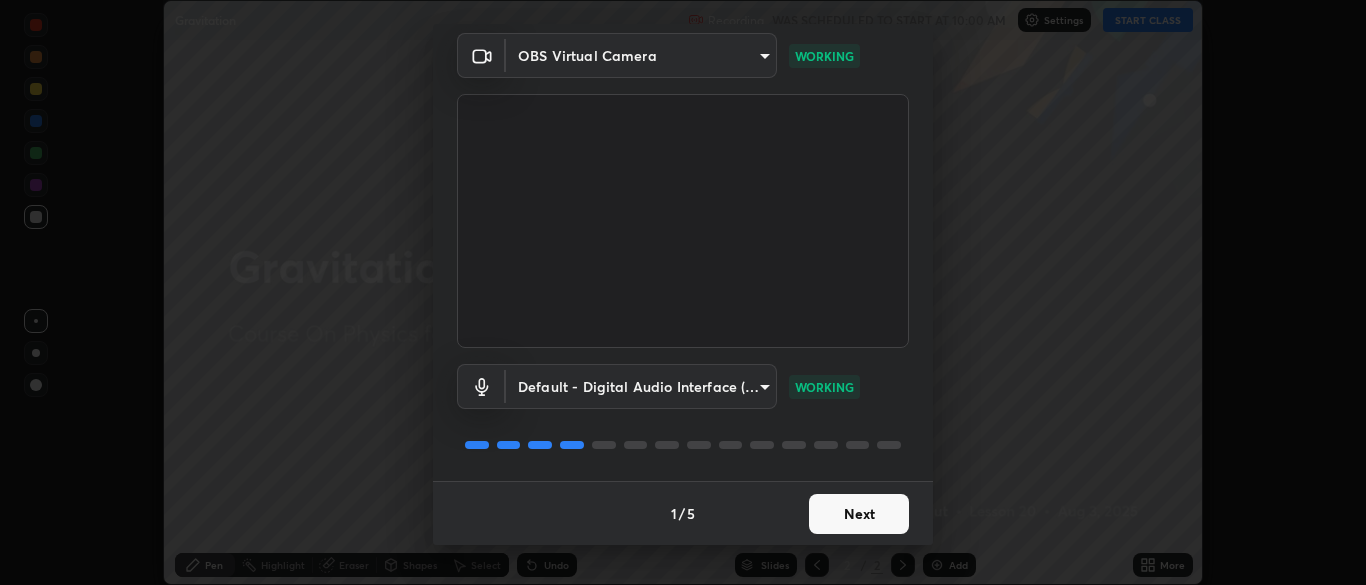 click on "Next" at bounding box center [859, 514] 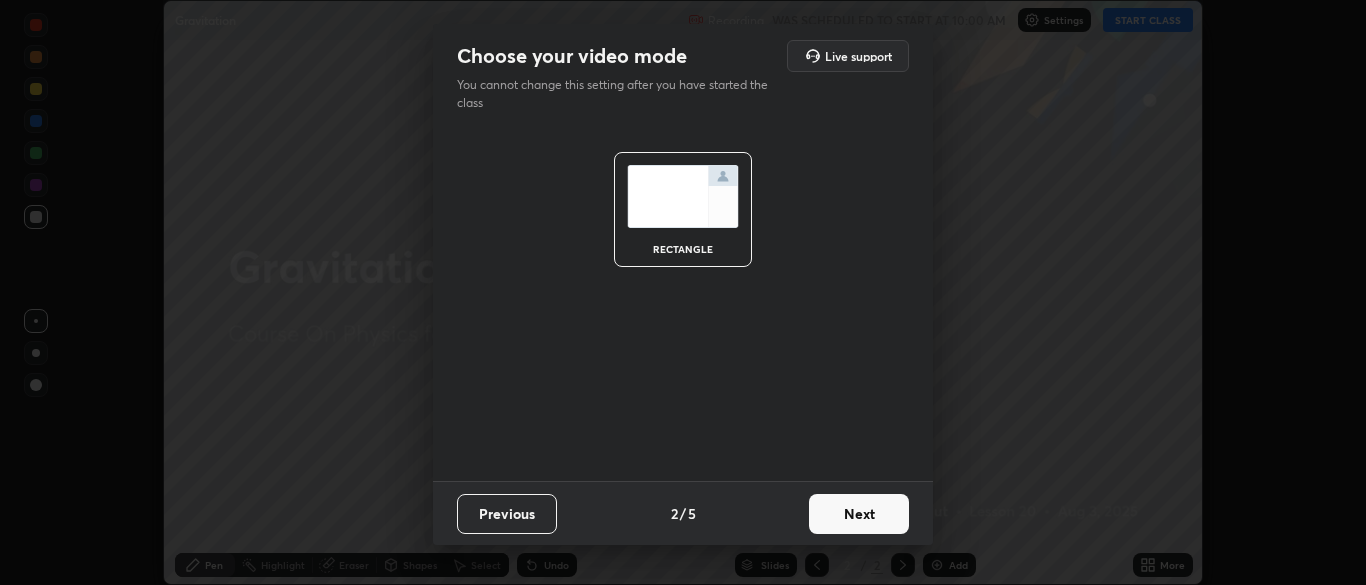 scroll, scrollTop: 0, scrollLeft: 0, axis: both 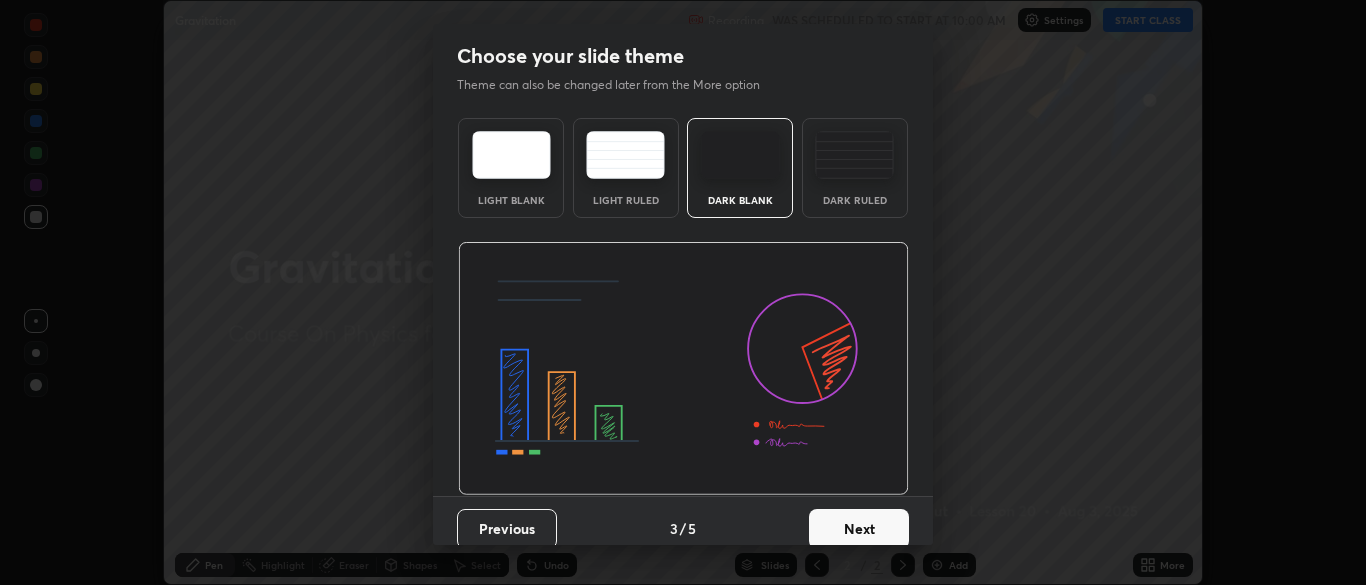 click on "Next" at bounding box center (859, 529) 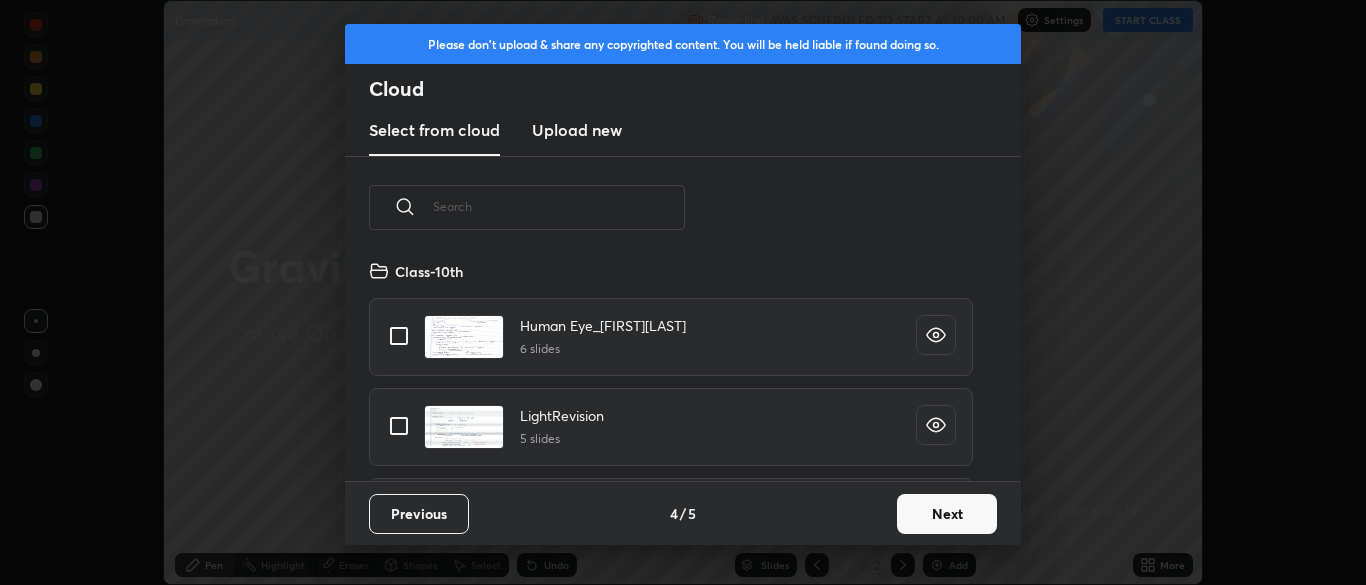scroll, scrollTop: 7, scrollLeft: 11, axis: both 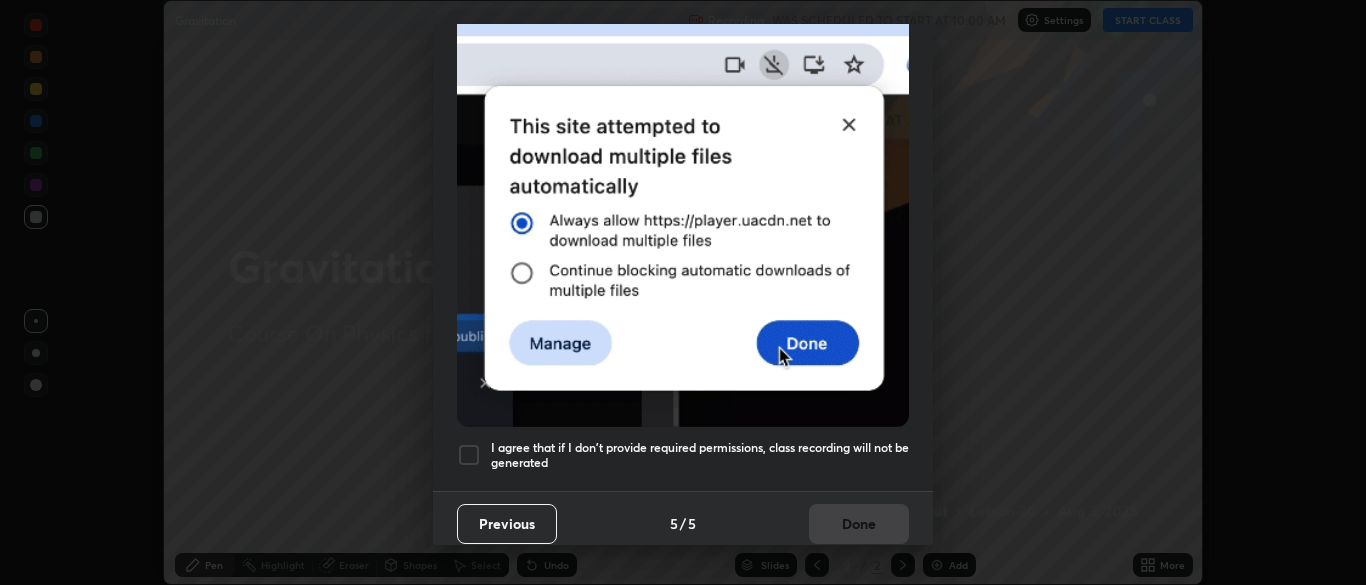 click at bounding box center (469, 455) 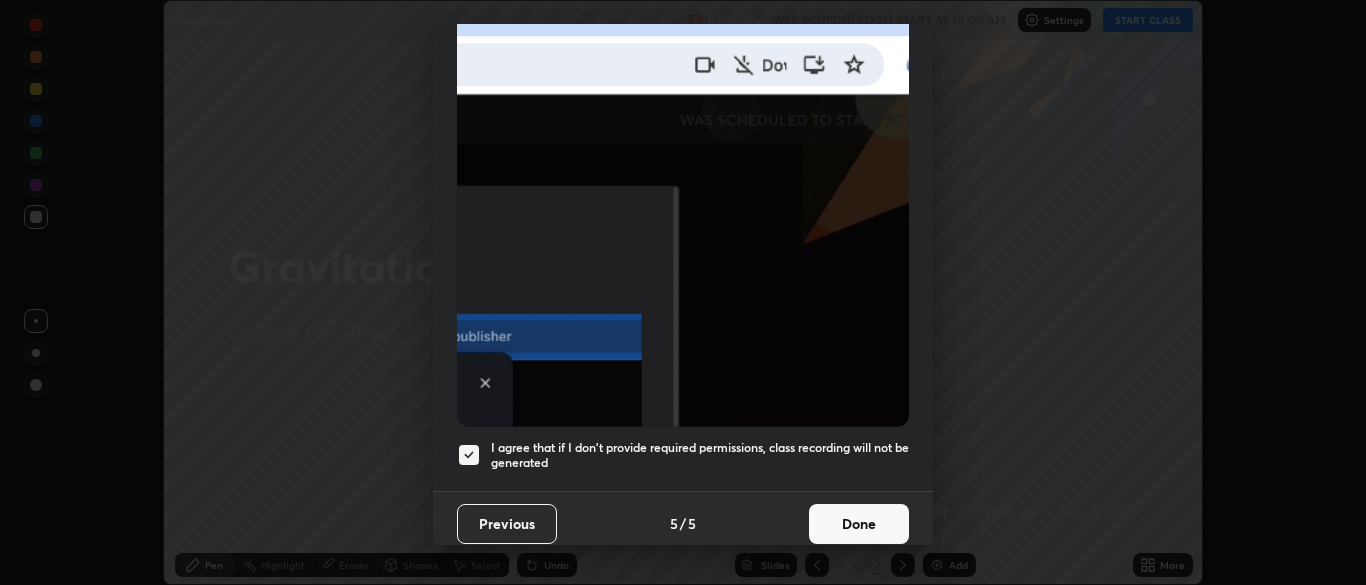 click on "Done" at bounding box center [859, 524] 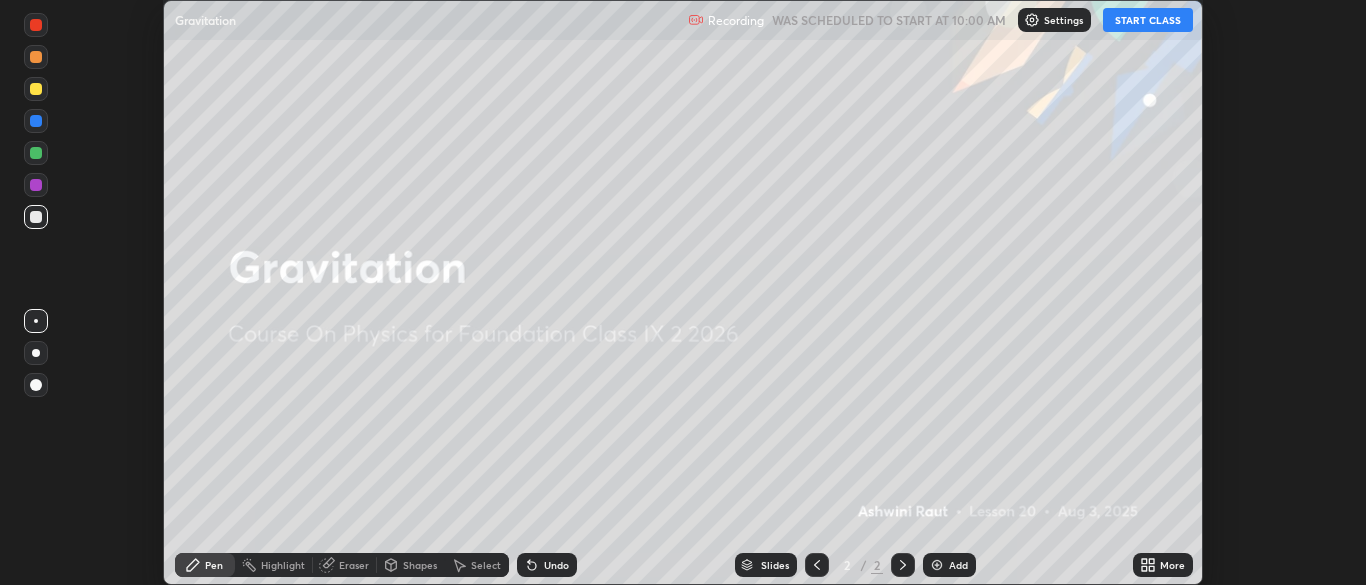 click 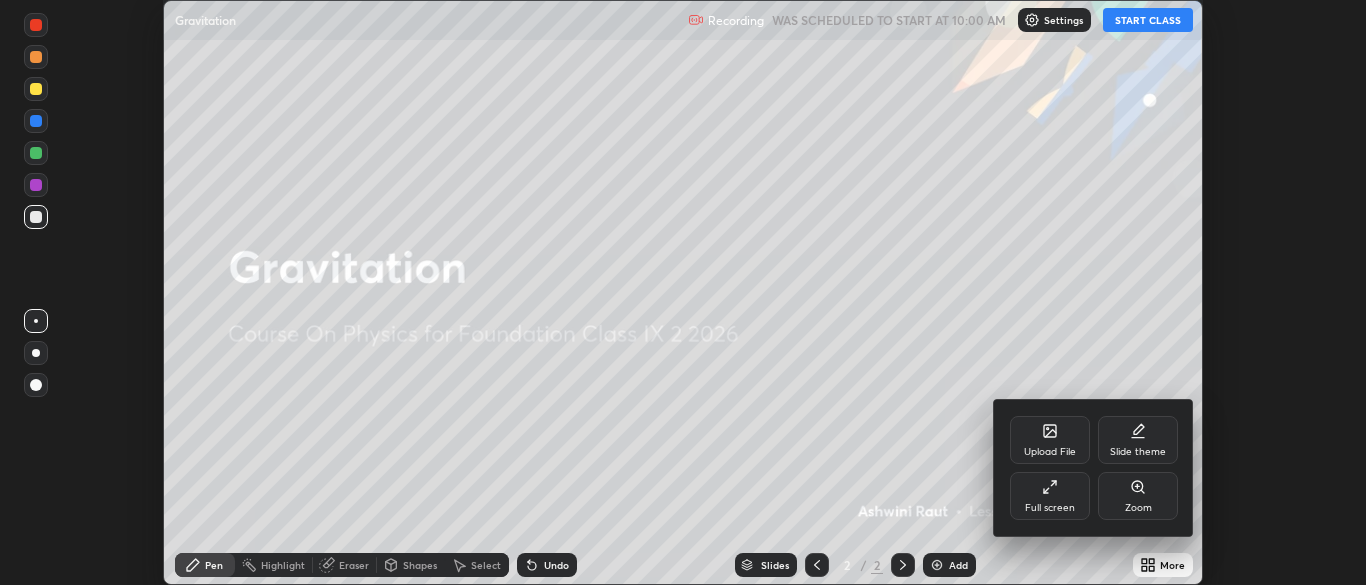 click on "Slide theme" at bounding box center (1138, 440) 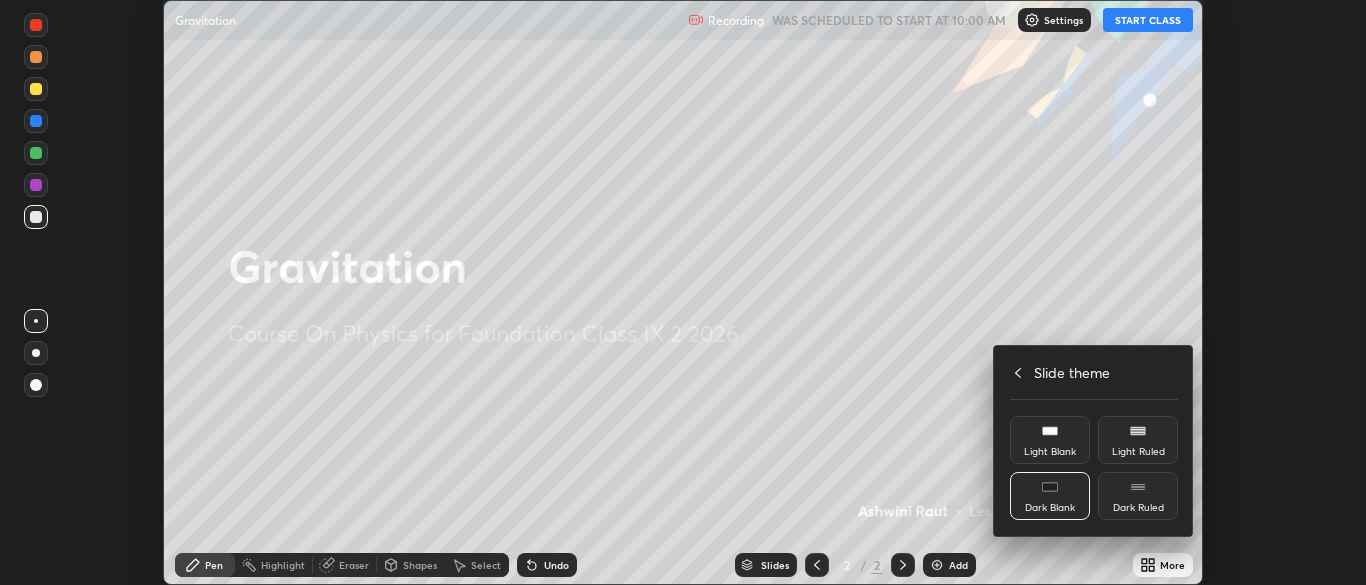 click on "Dark Ruled" at bounding box center (1138, 508) 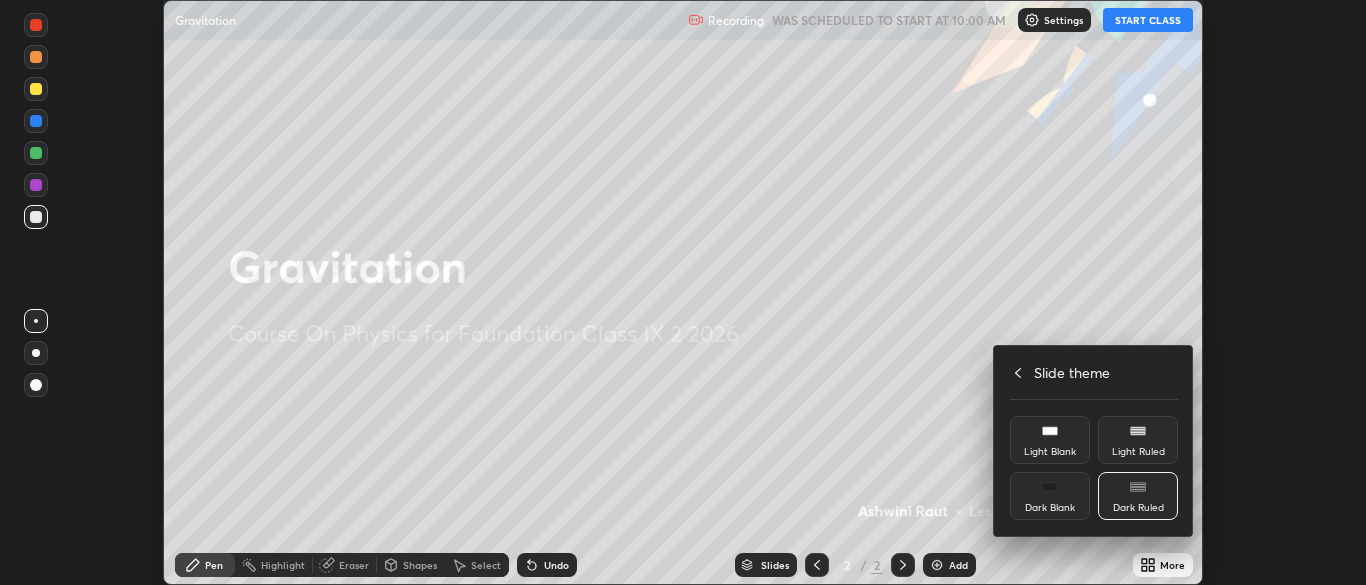 click at bounding box center (683, 292) 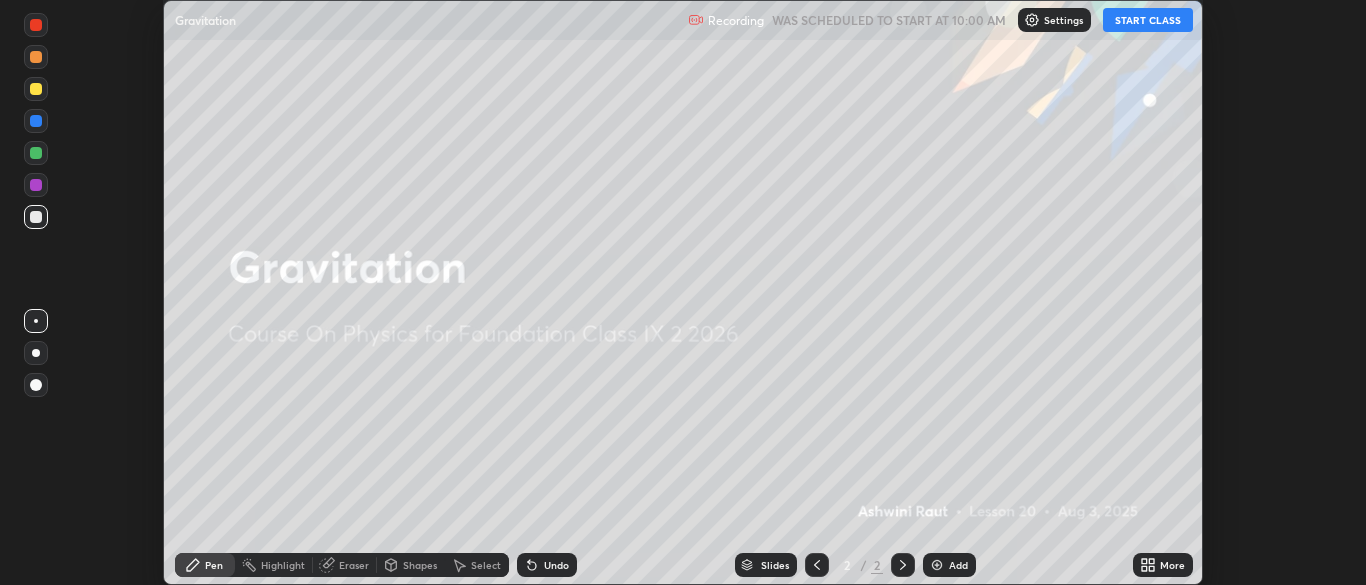 click at bounding box center [937, 565] 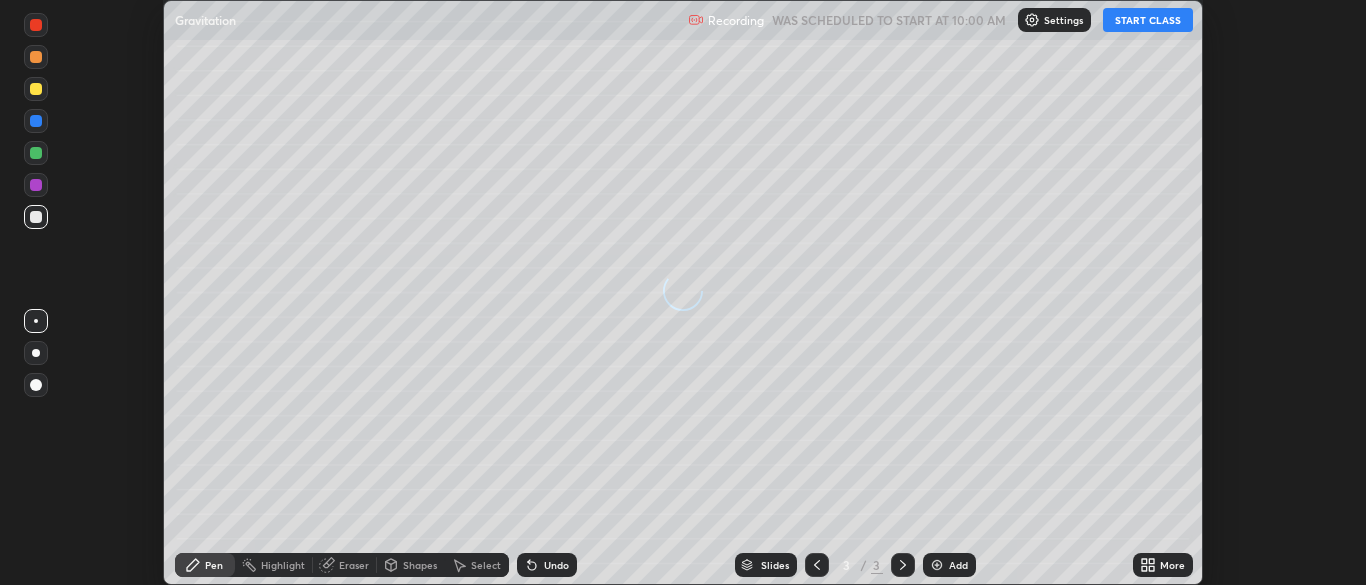 click on "START CLASS" at bounding box center [1148, 20] 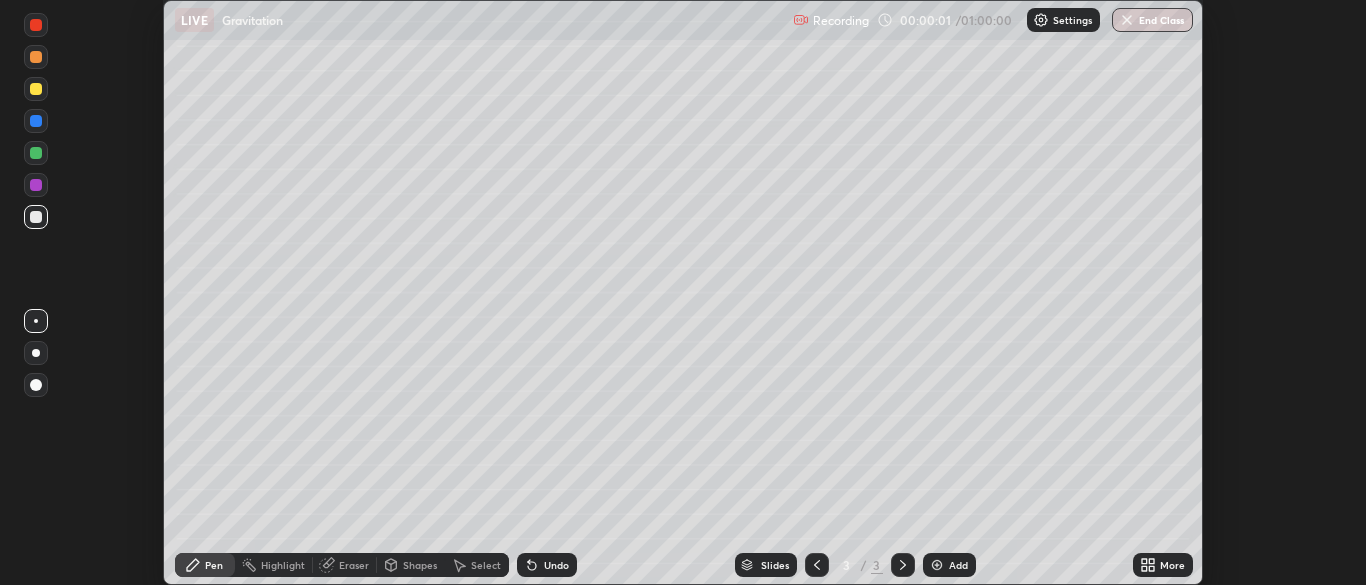 click 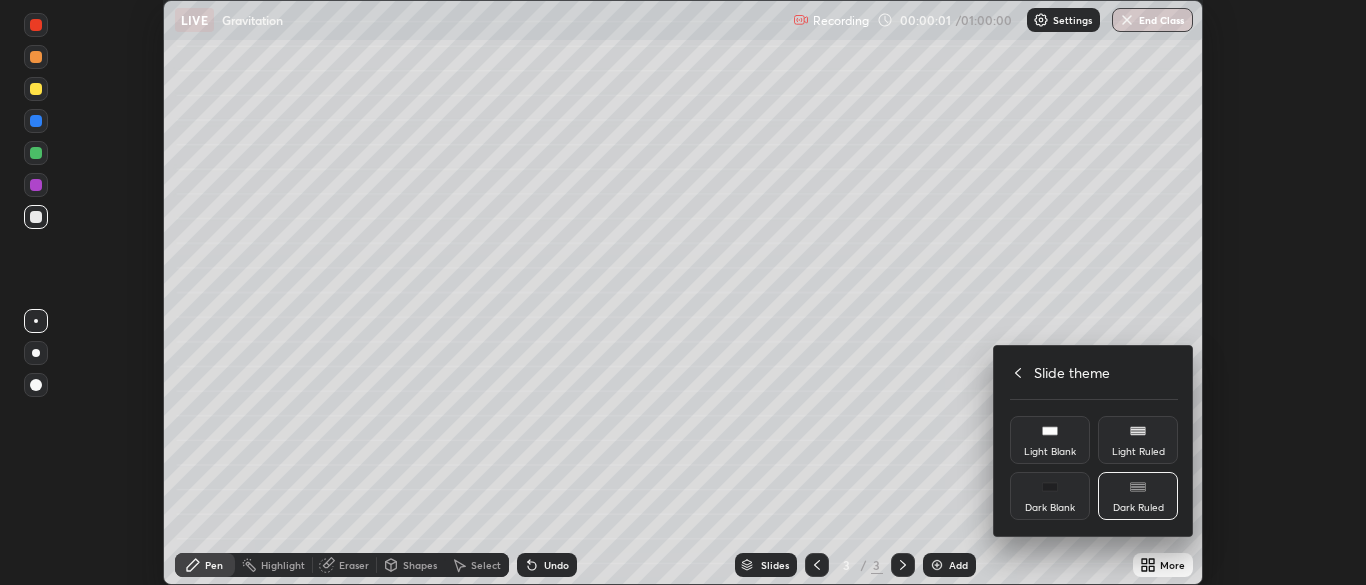 click 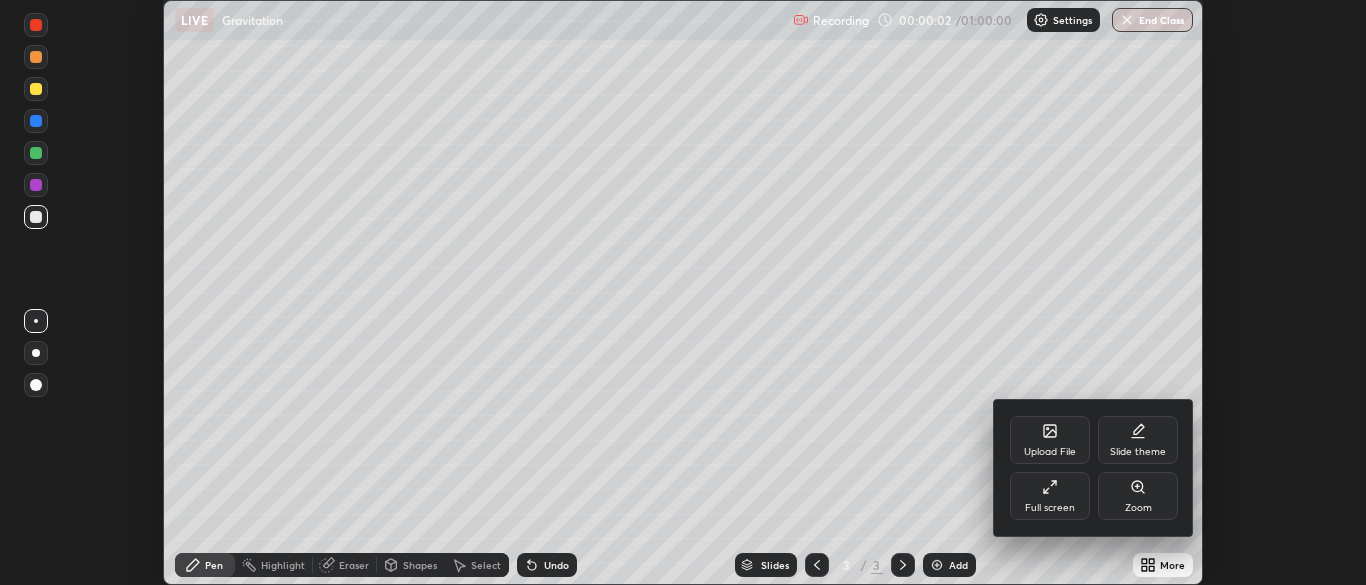 click on "Full screen" at bounding box center [1050, 496] 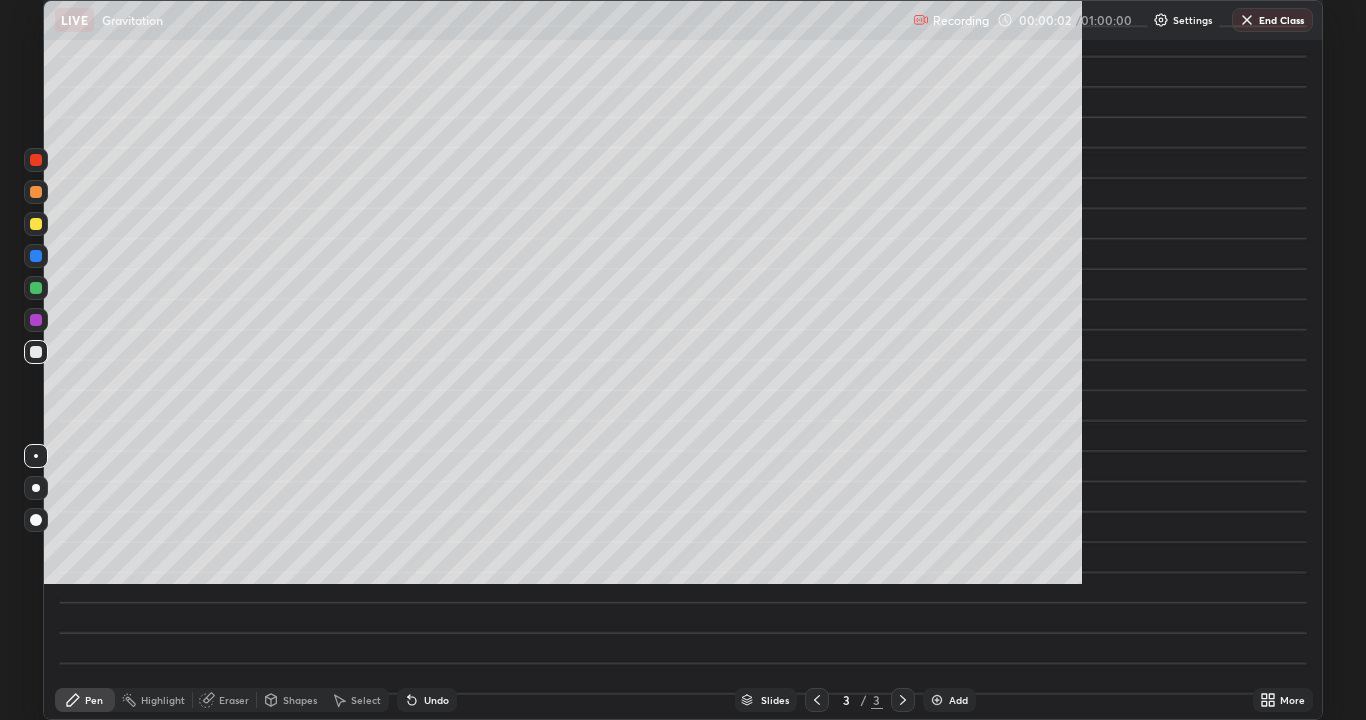 scroll, scrollTop: 99280, scrollLeft: 98634, axis: both 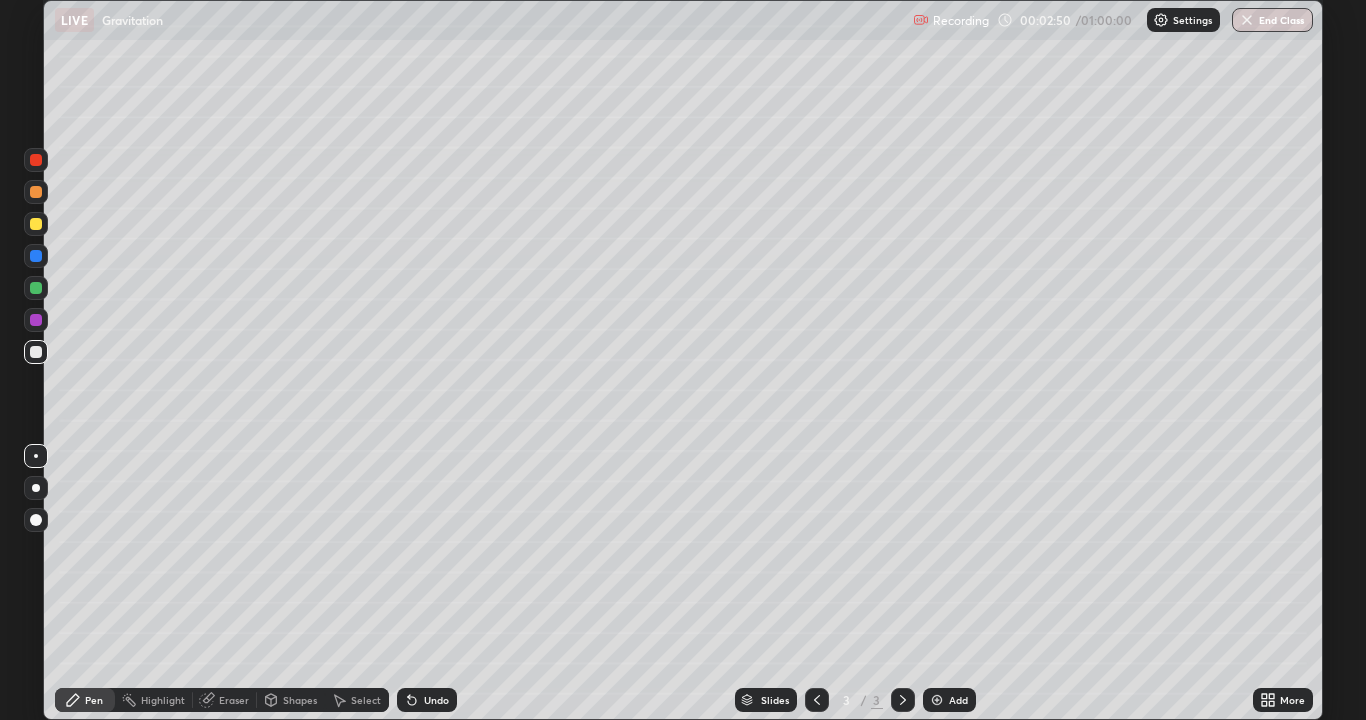 click at bounding box center [36, 224] 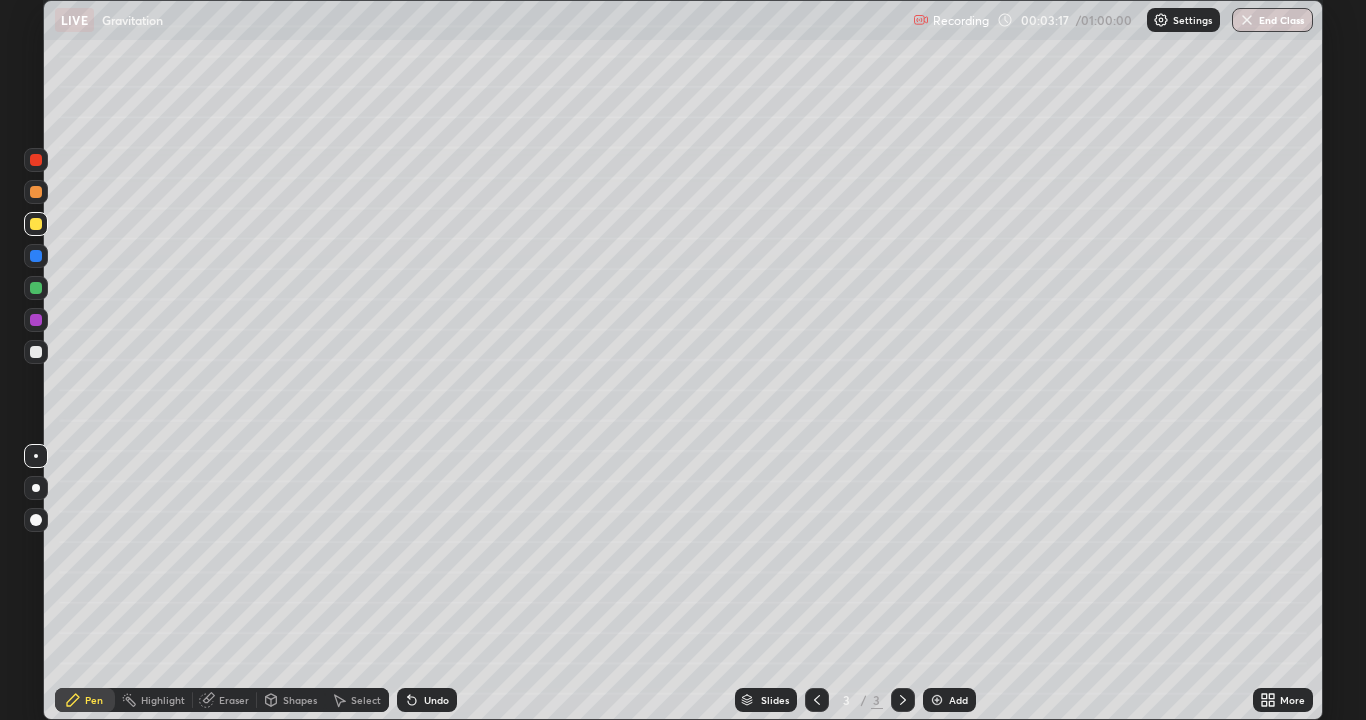 click on "Select" at bounding box center [357, 700] 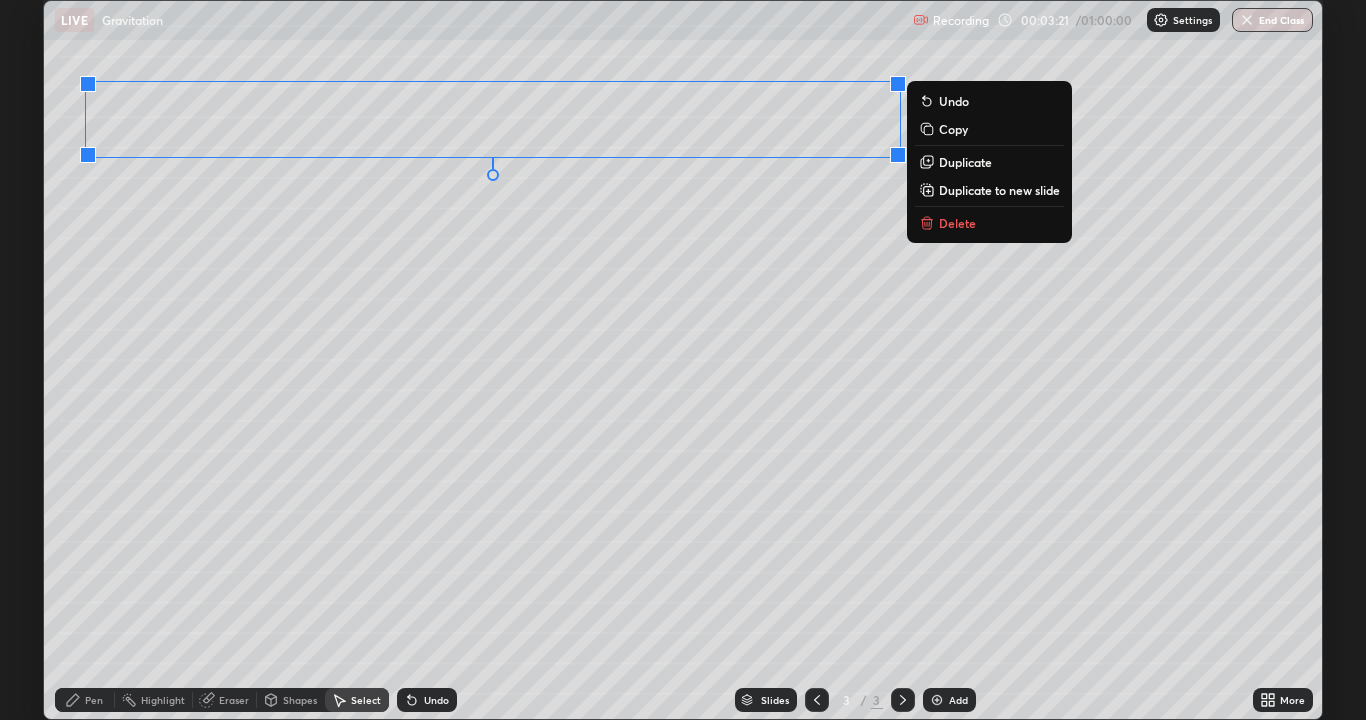 click on "0 ° Undo Copy Duplicate Duplicate to new slide Delete" at bounding box center (683, 360) 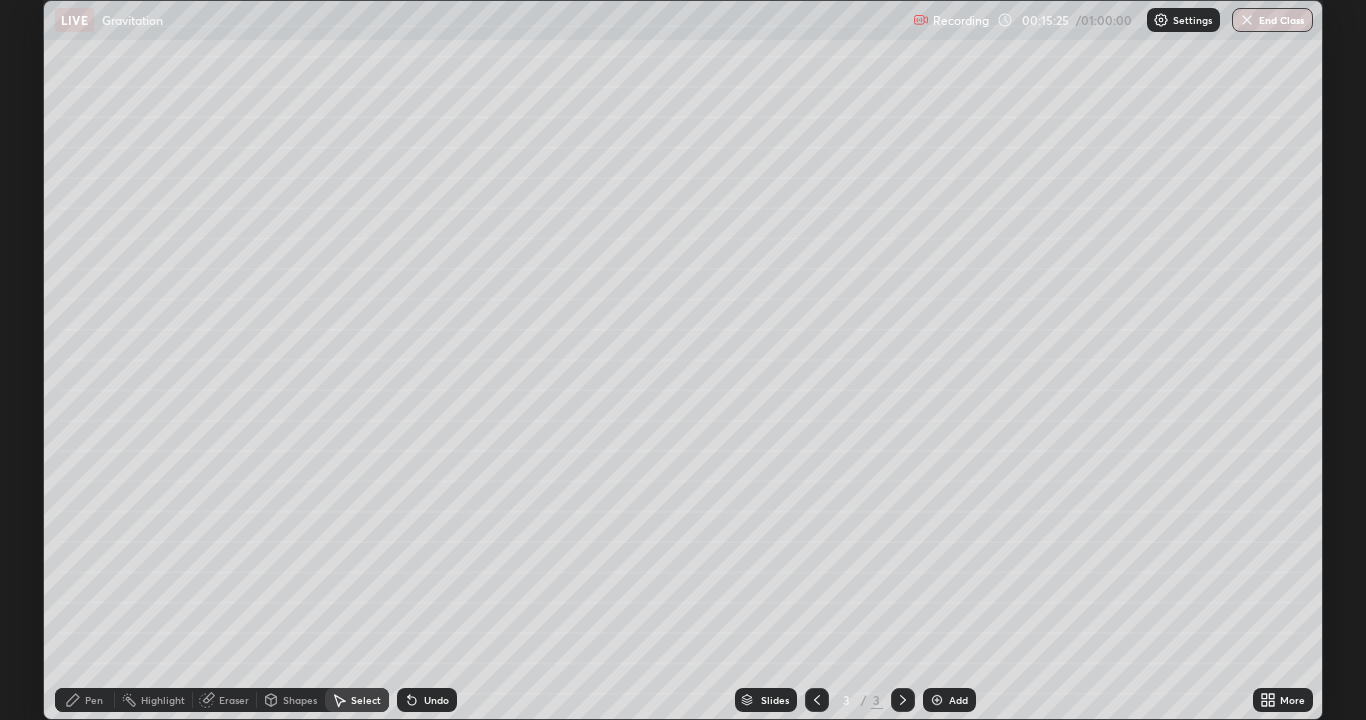 click on "Pen" at bounding box center [94, 700] 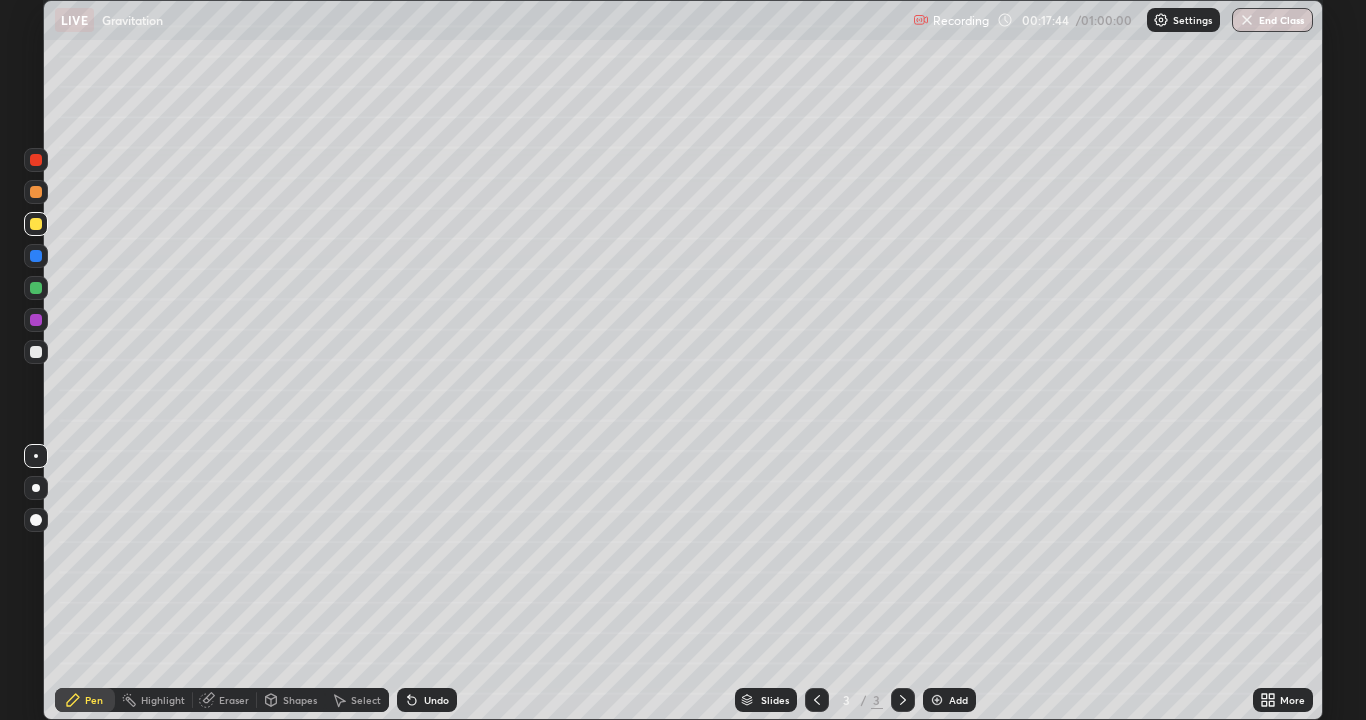 click at bounding box center [36, 288] 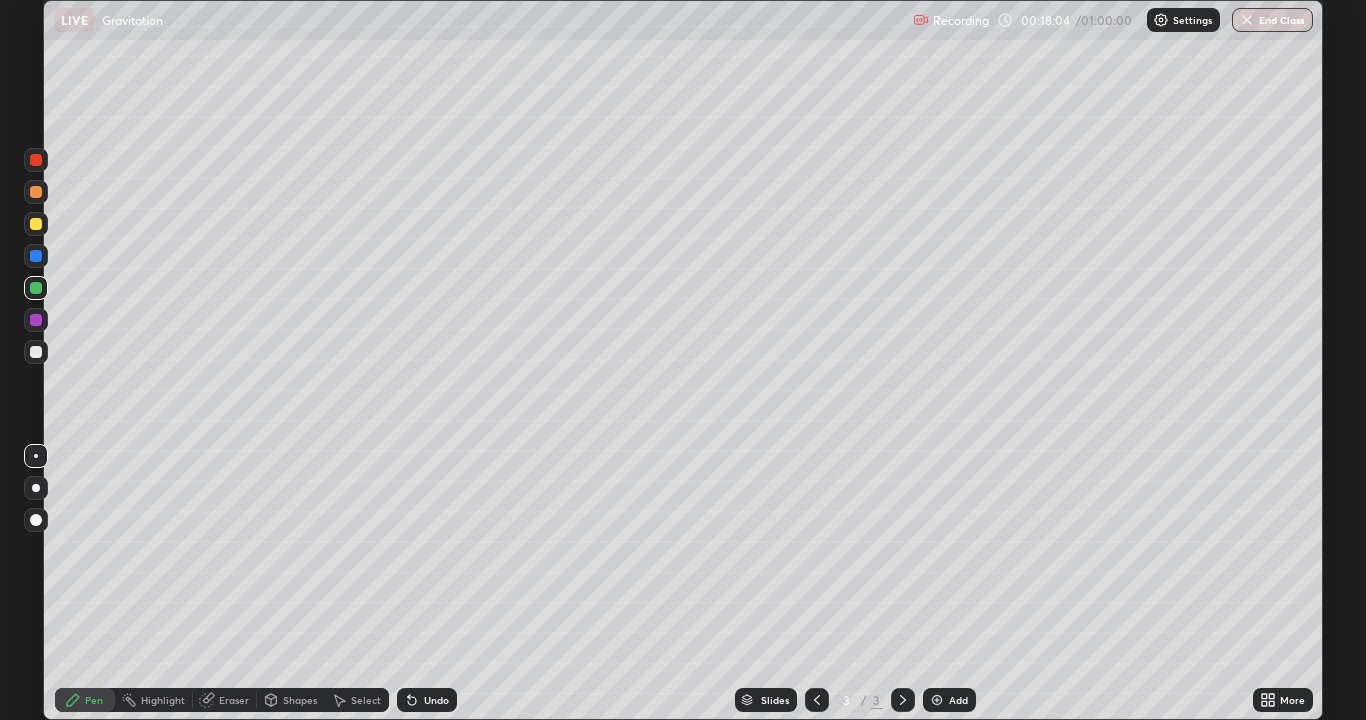 click on "Select" at bounding box center [357, 700] 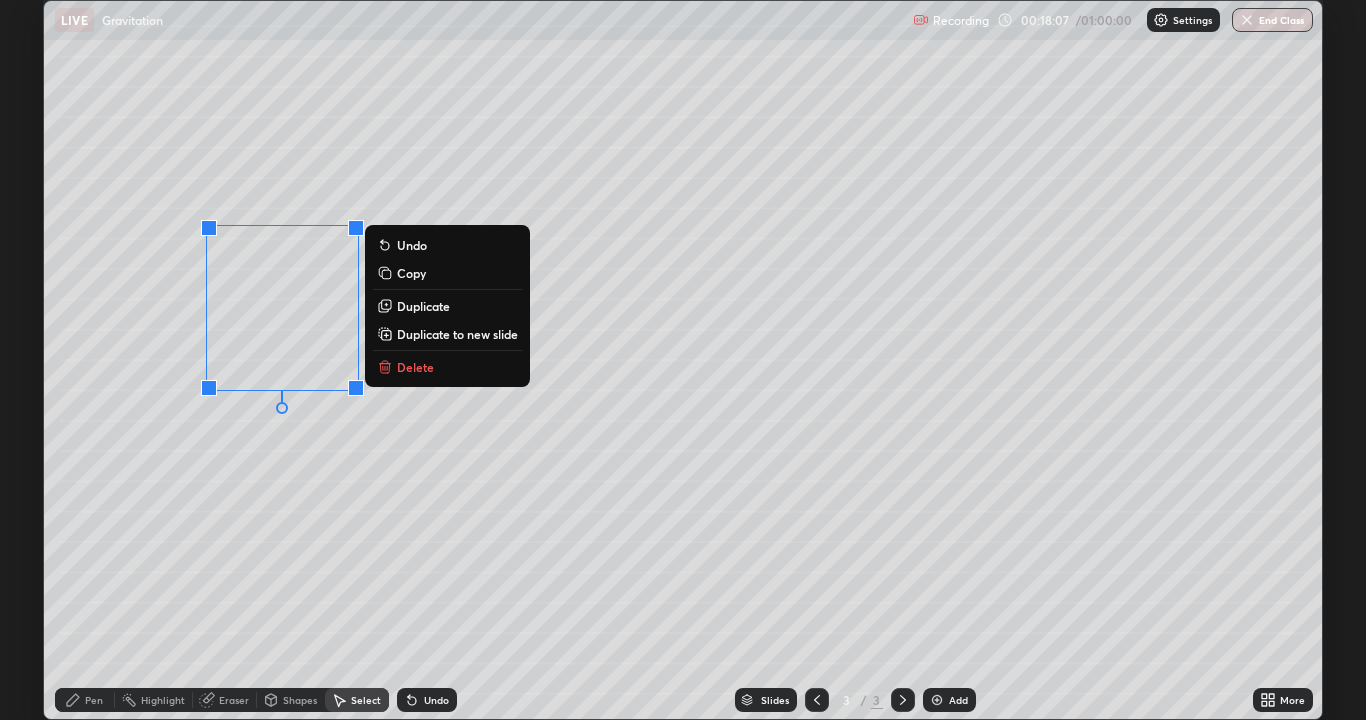 click on "Pen" at bounding box center [94, 700] 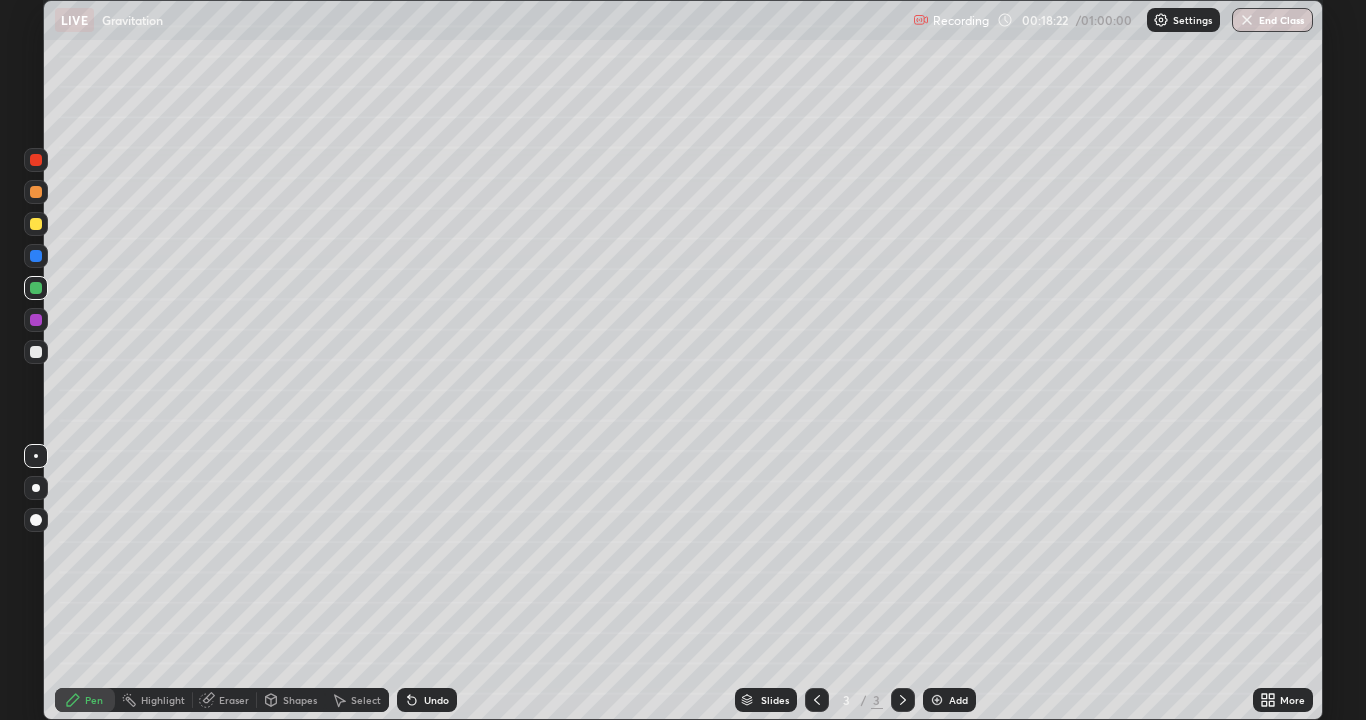 click on "Select" at bounding box center (366, 700) 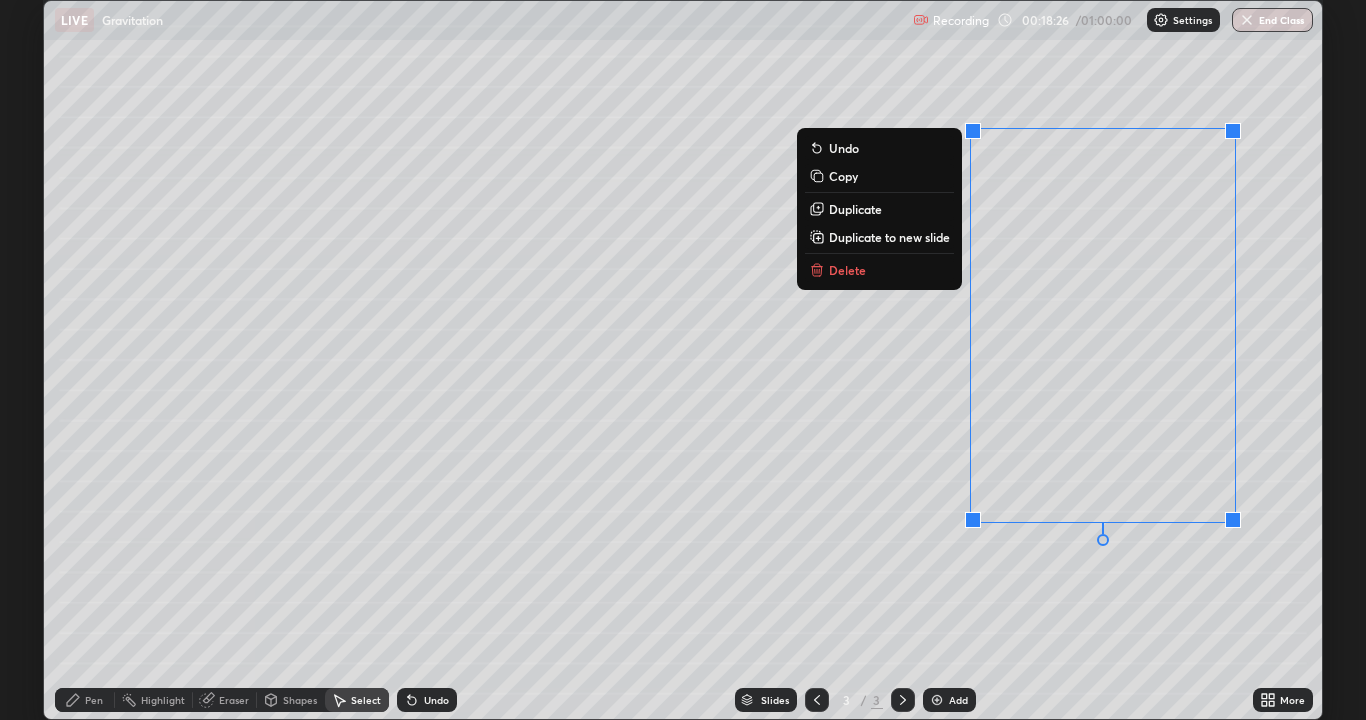 click on "0 ° Undo Copy Duplicate Duplicate to new slide Delete" at bounding box center [683, 360] 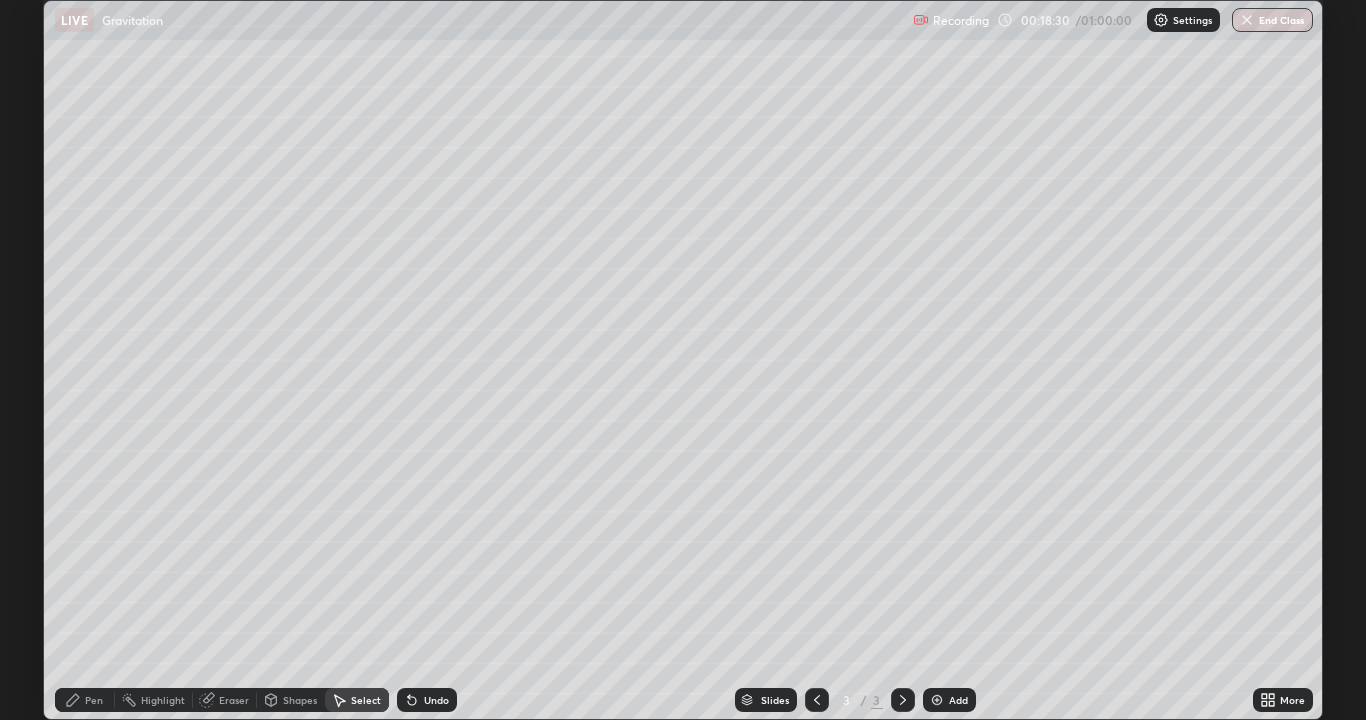 click on "Shapes" at bounding box center [291, 700] 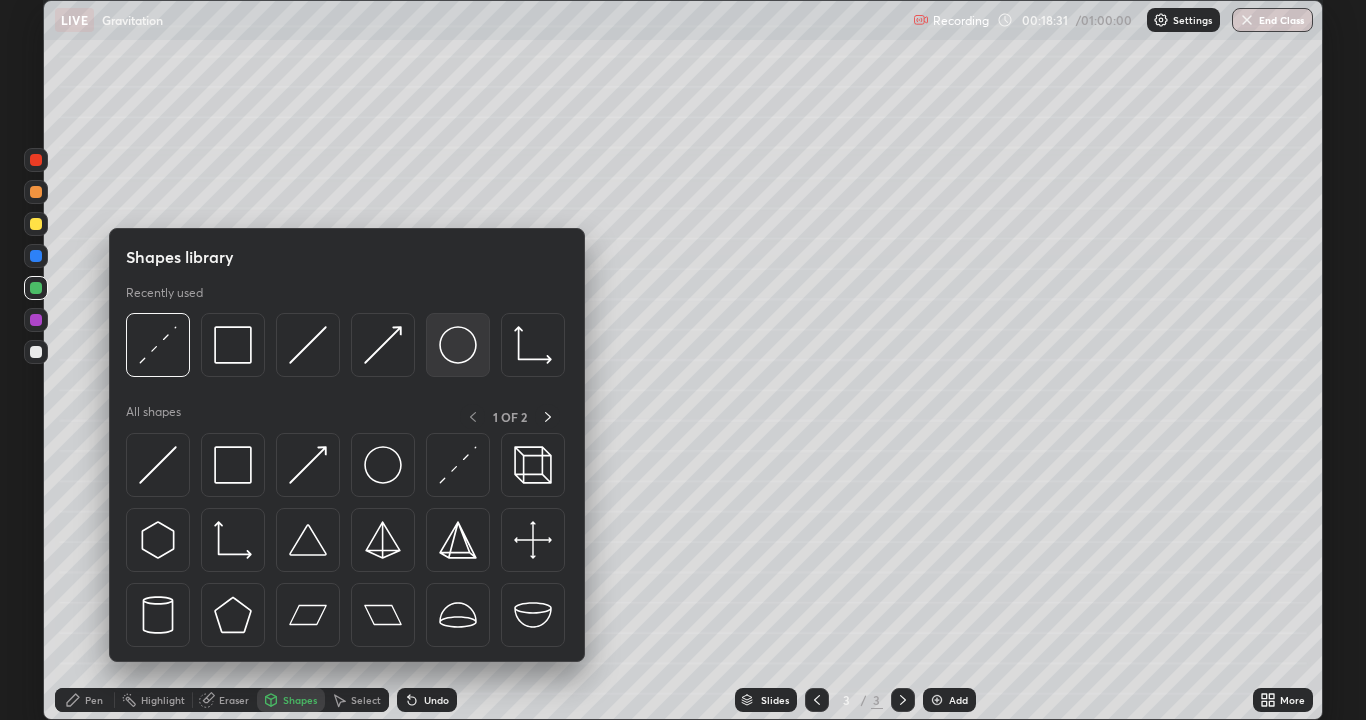 click at bounding box center [458, 345] 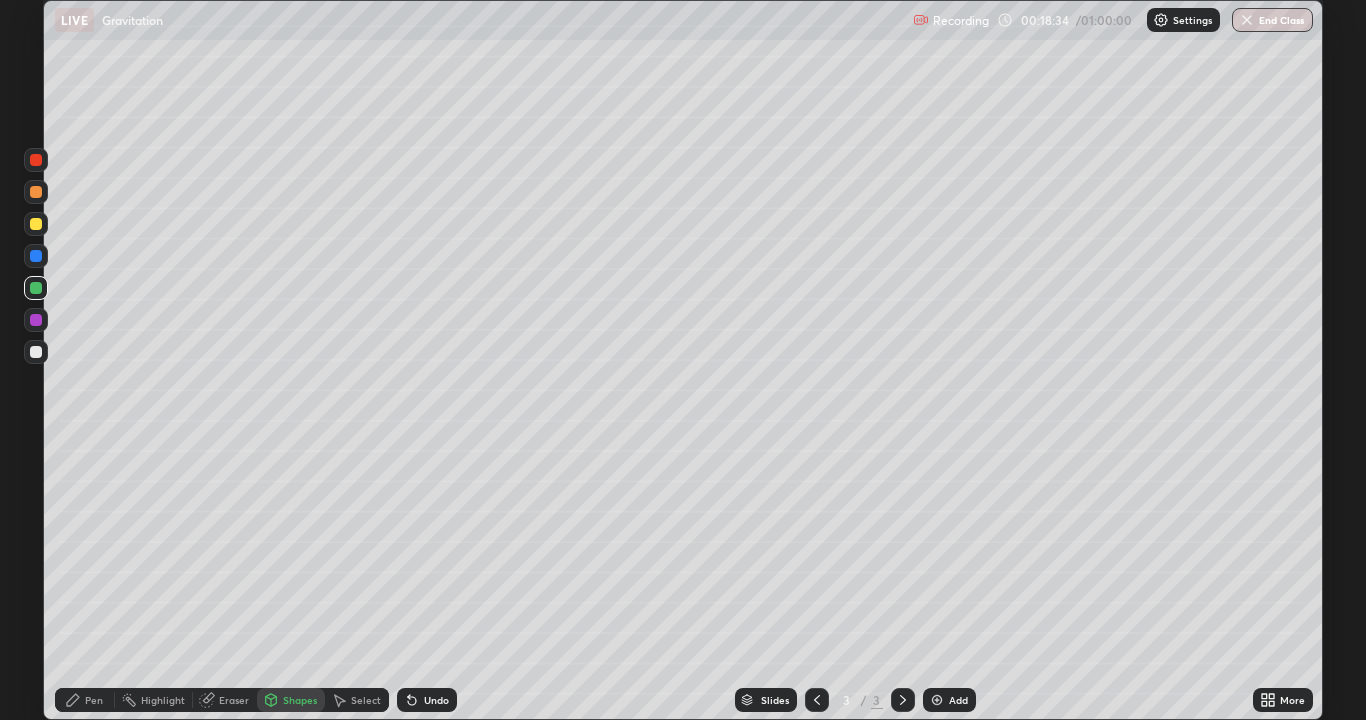 click on "Pen" at bounding box center [85, 700] 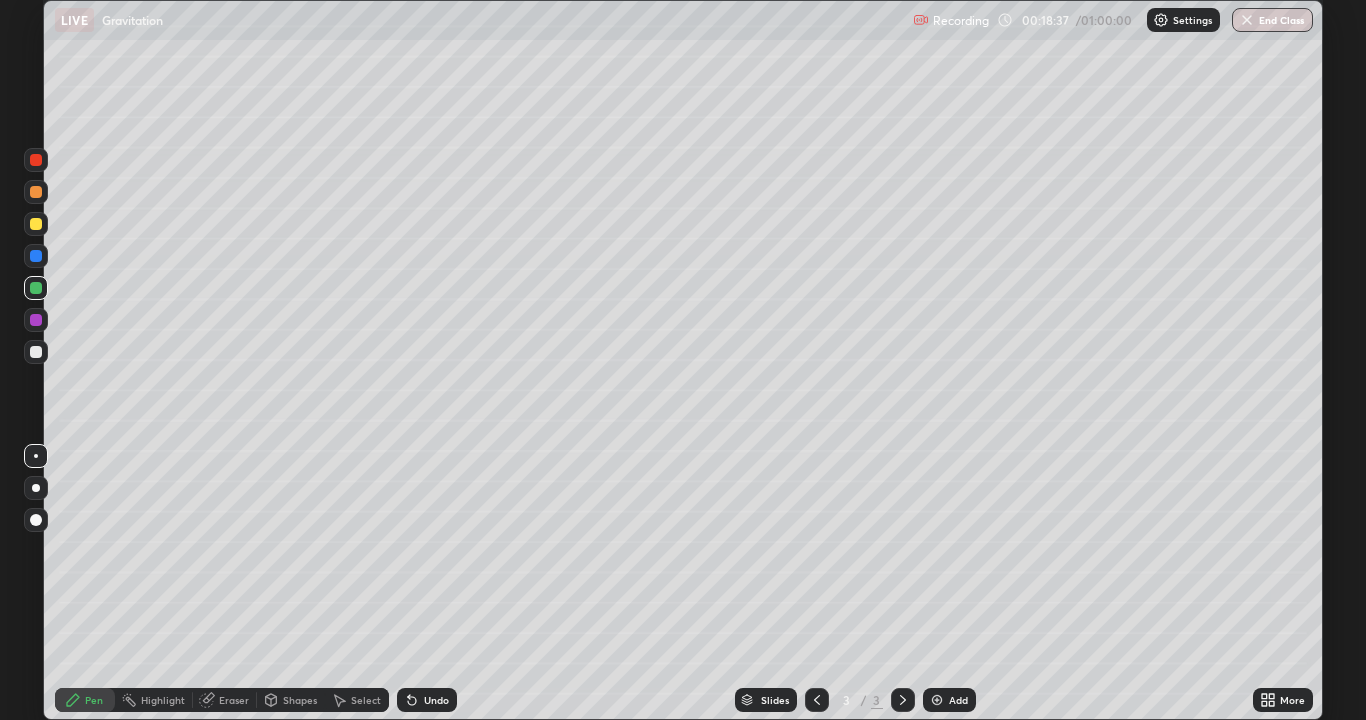 click at bounding box center [36, 352] 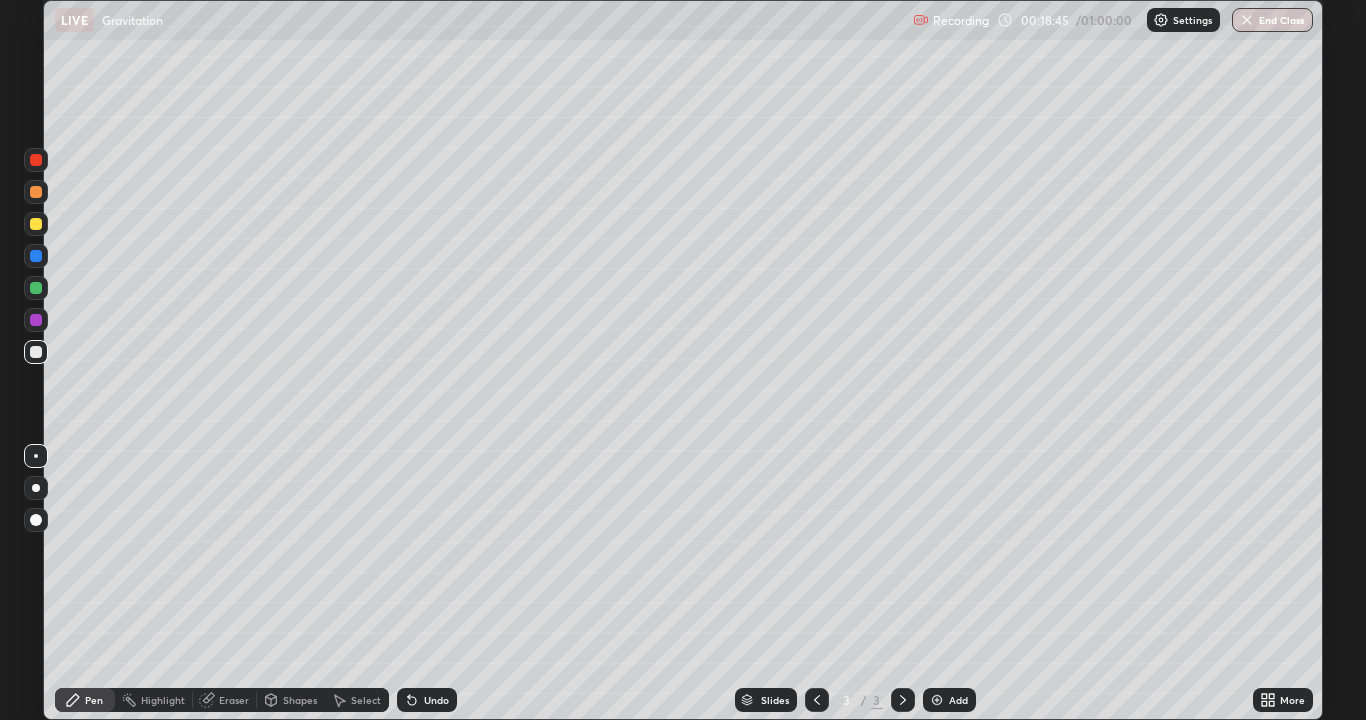 click on "Shapes" at bounding box center [291, 700] 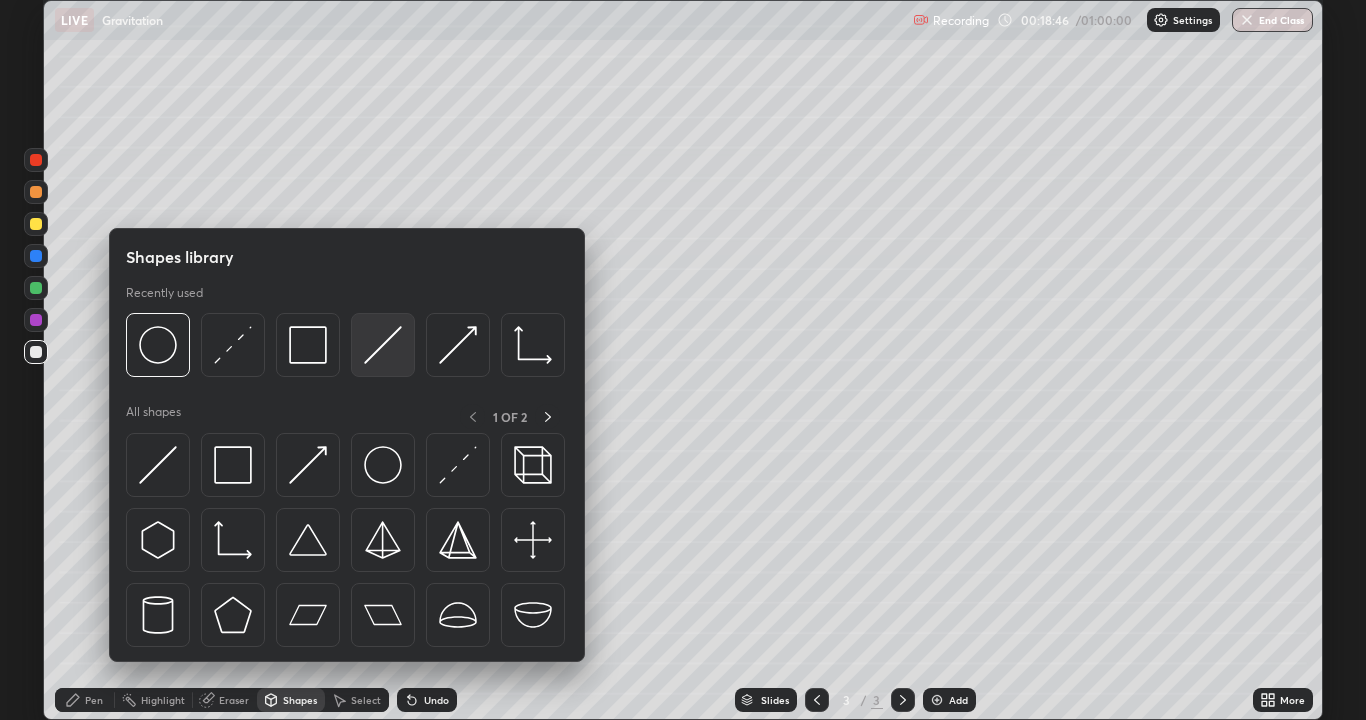click at bounding box center [383, 345] 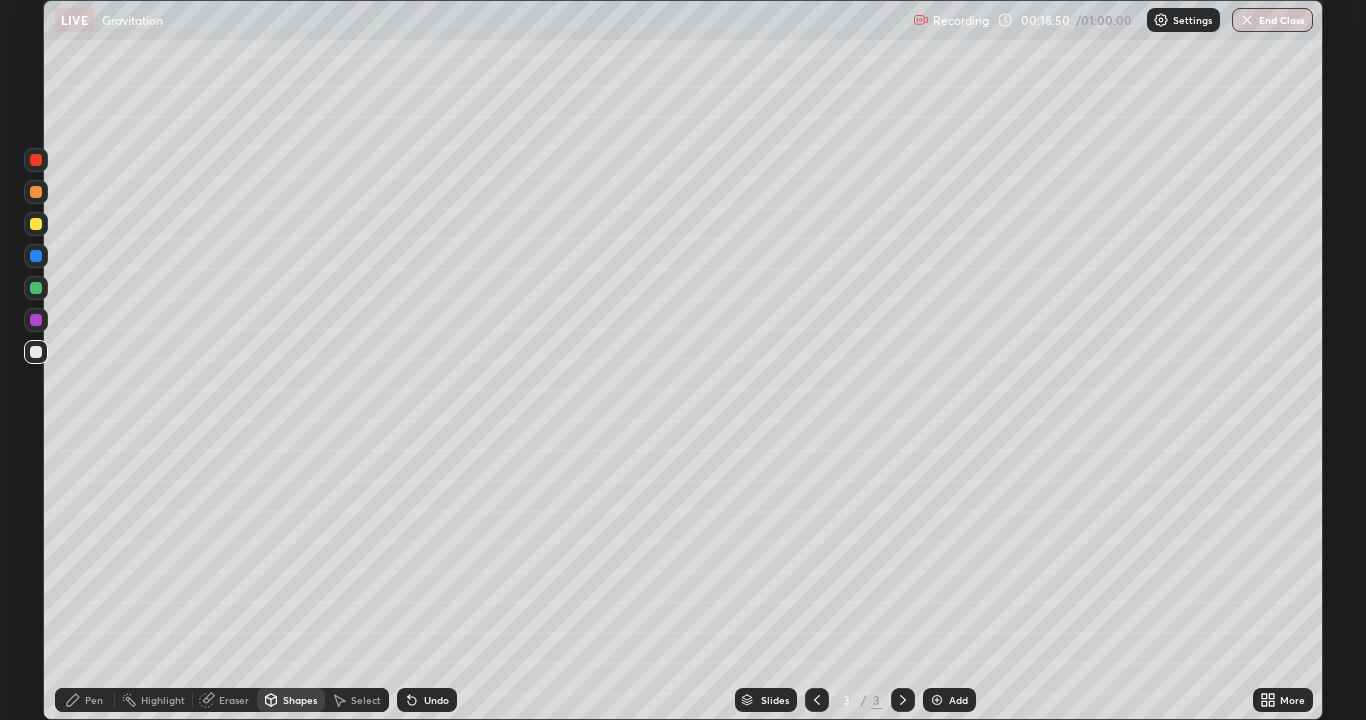 click on "Pen" at bounding box center [85, 700] 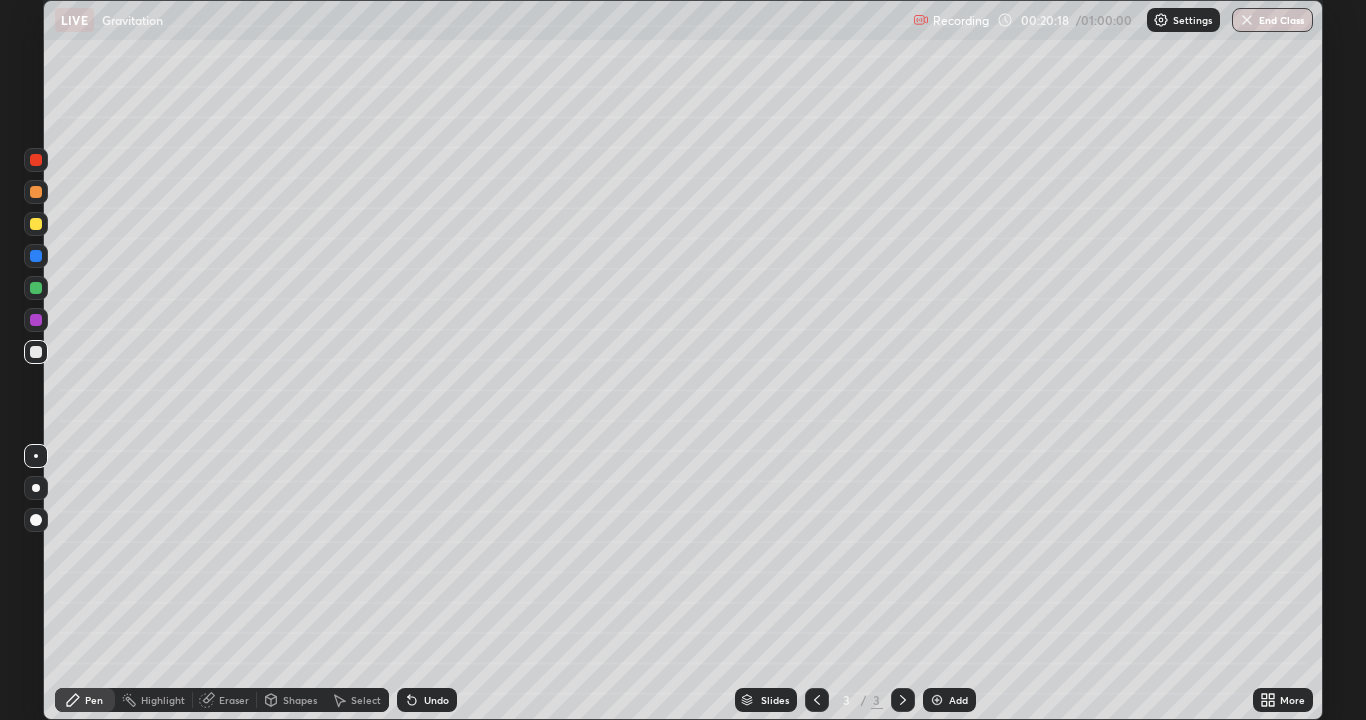 click on "Pen" at bounding box center (94, 700) 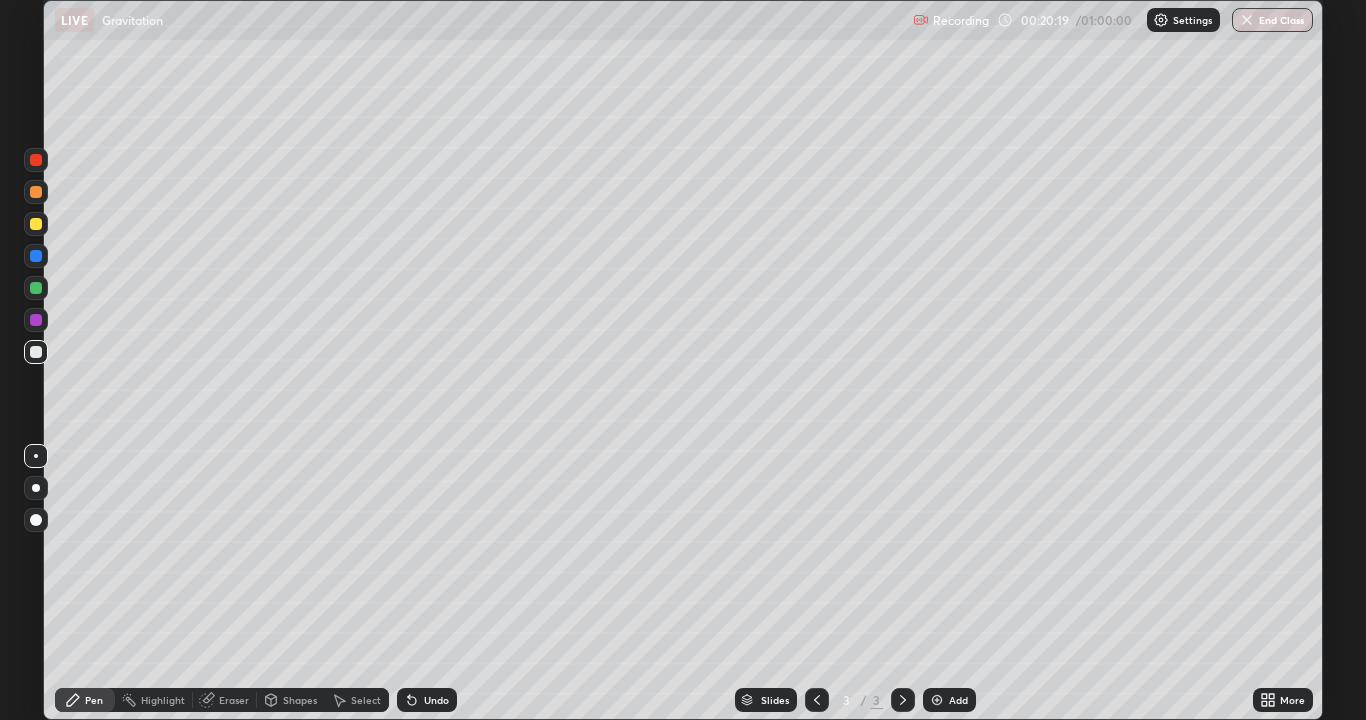 click at bounding box center (36, 288) 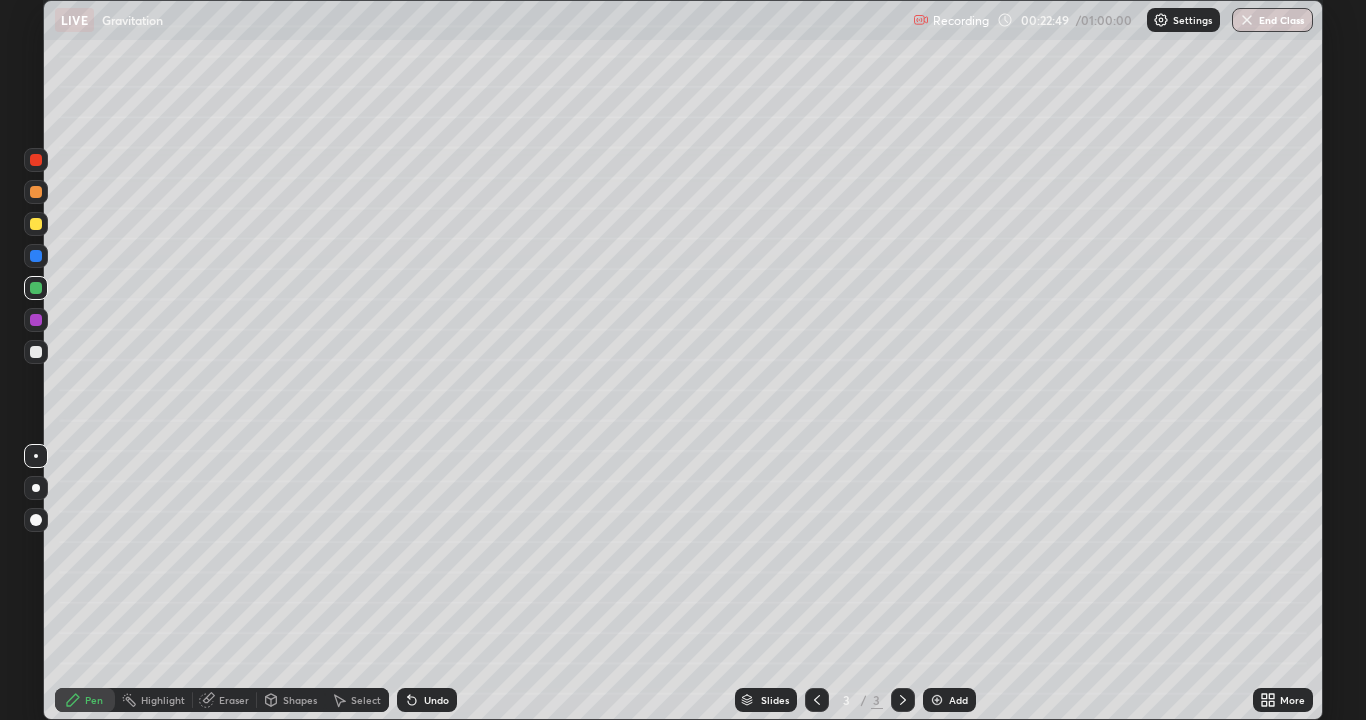 click on "Select" at bounding box center [366, 700] 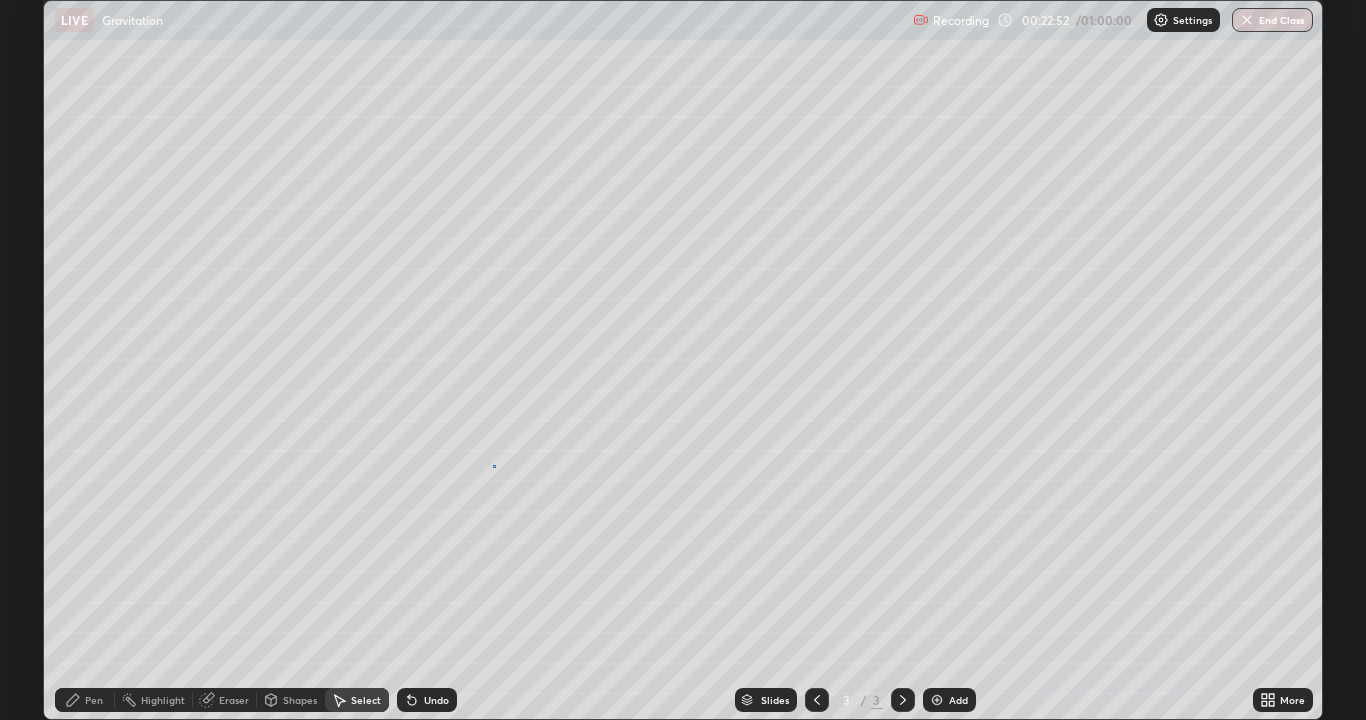 click on "0 ° Undo Copy Duplicate Duplicate to new slide Delete" at bounding box center (683, 360) 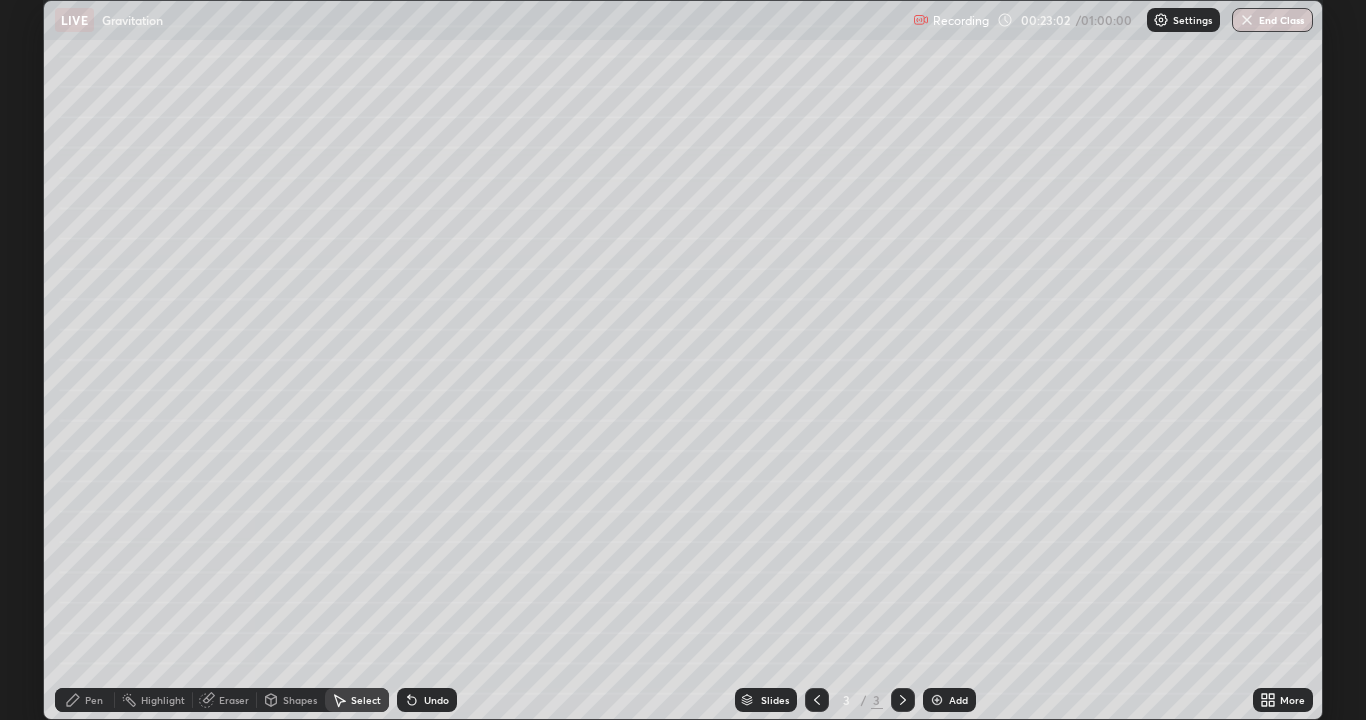 click on "Pen" at bounding box center (85, 700) 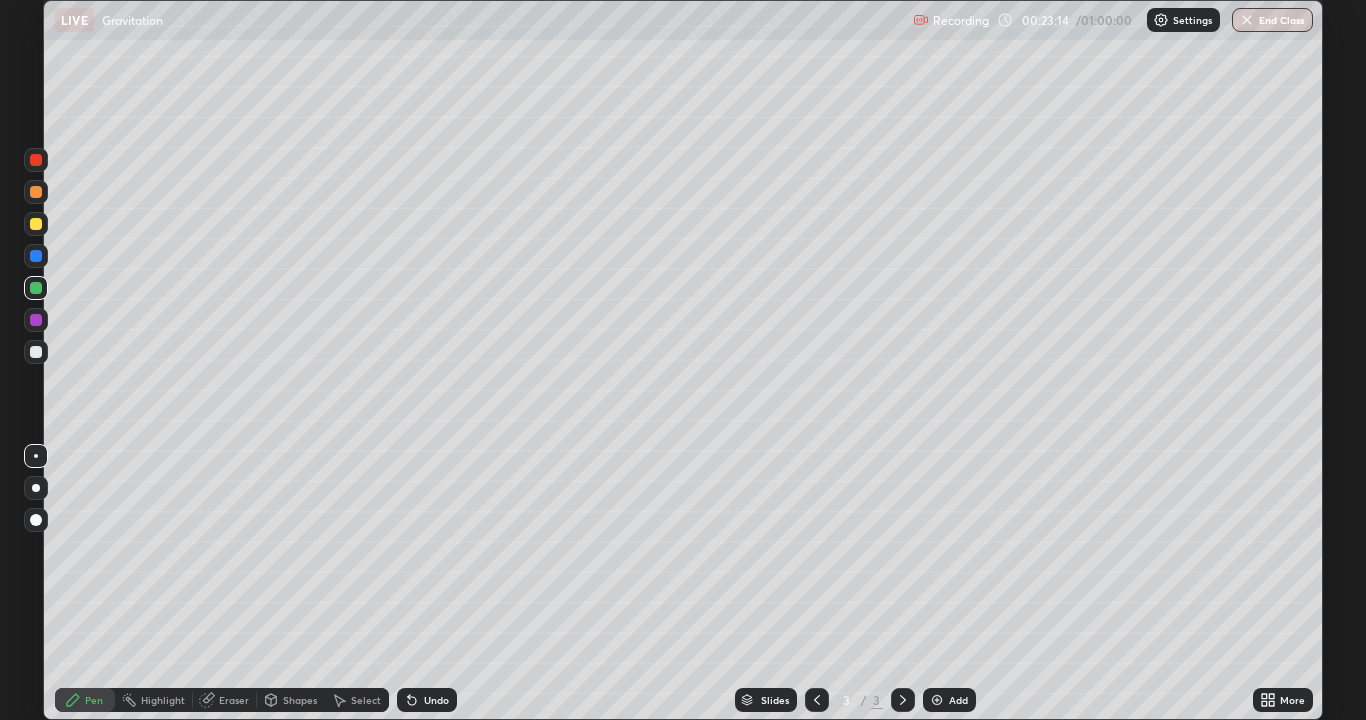 click on "Eraser" at bounding box center [234, 700] 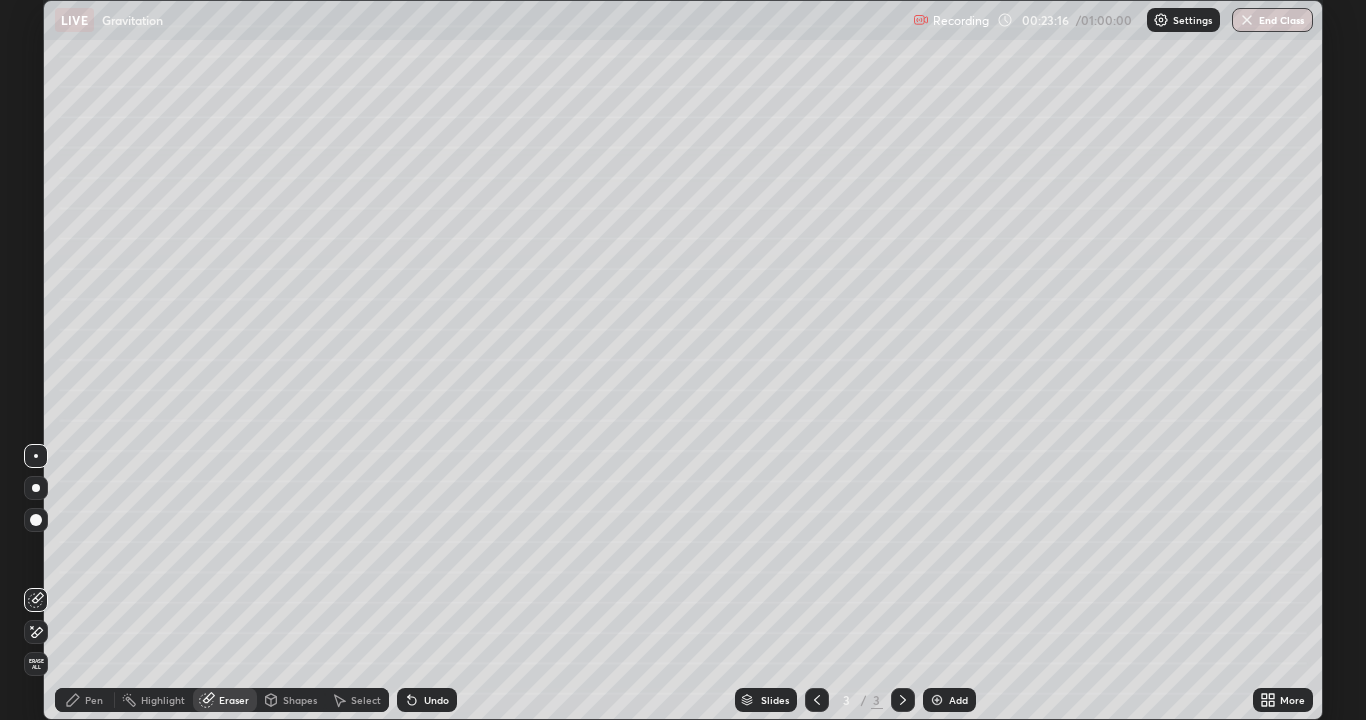 click on "Pen" at bounding box center [94, 700] 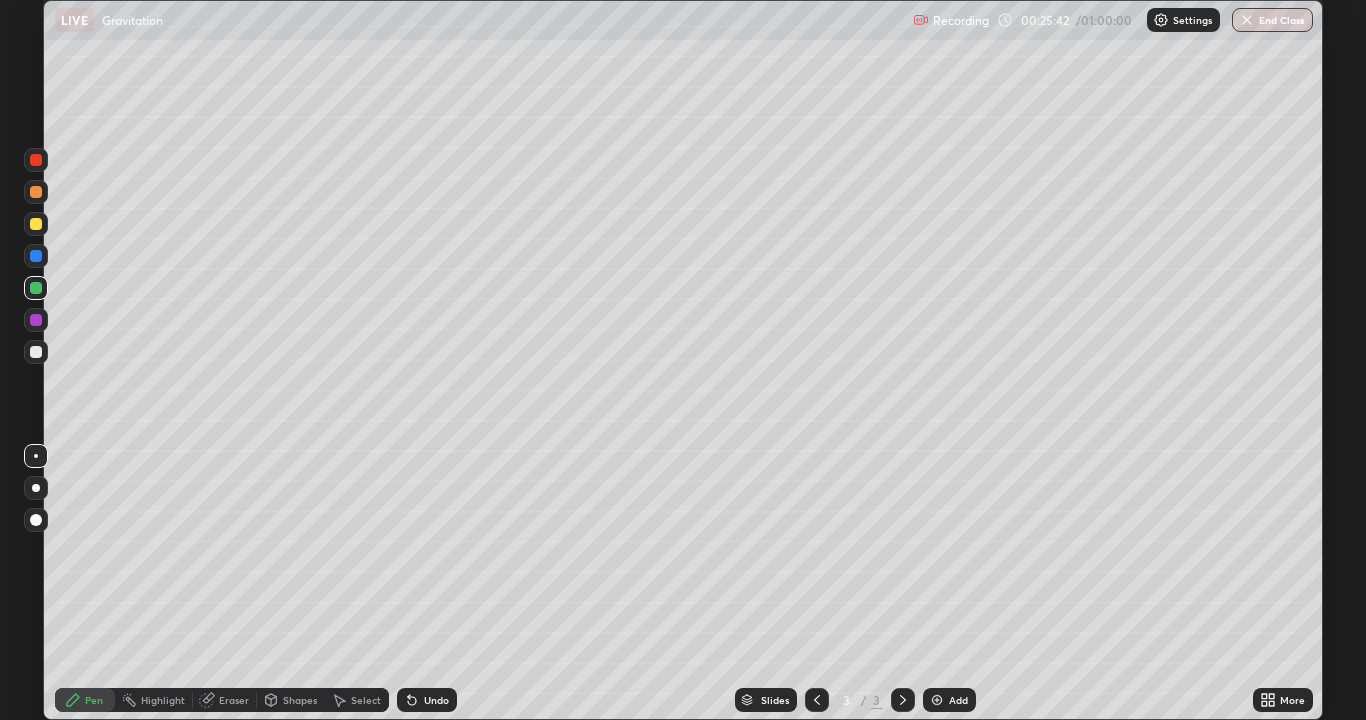 click 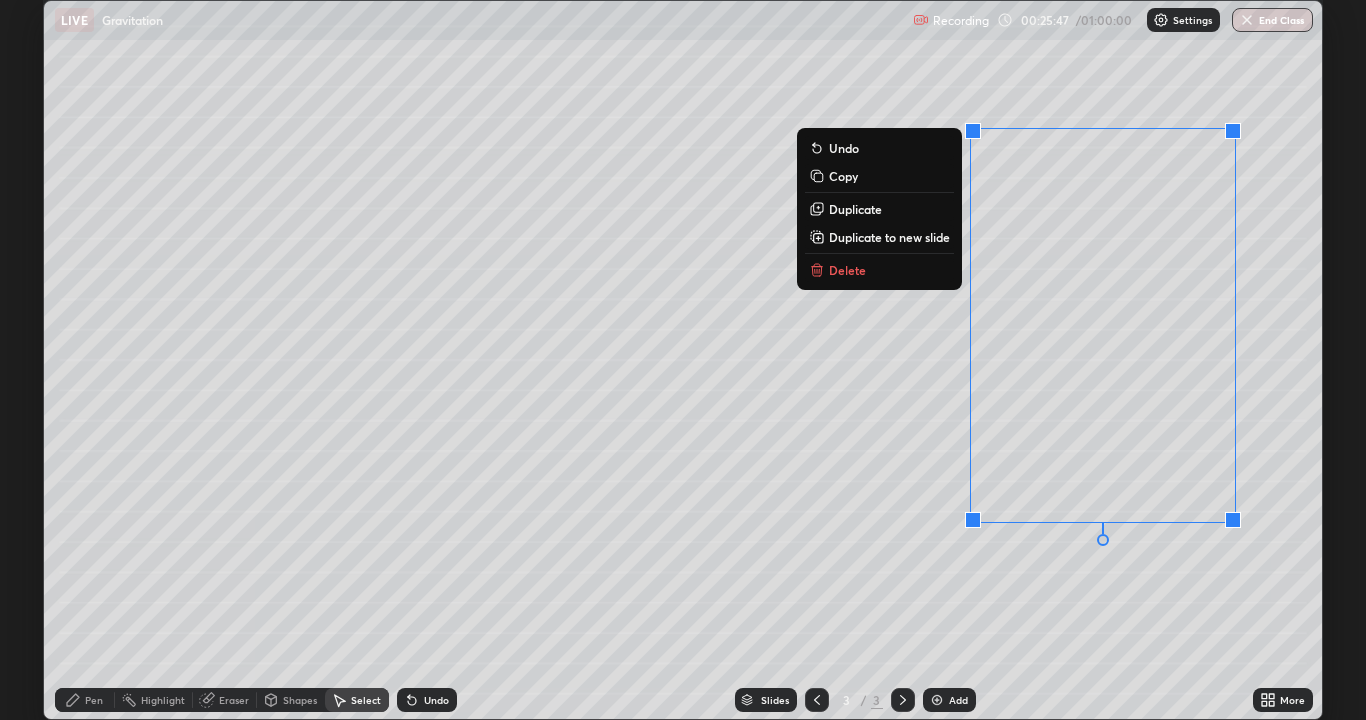 click on "Delete" at bounding box center (879, 270) 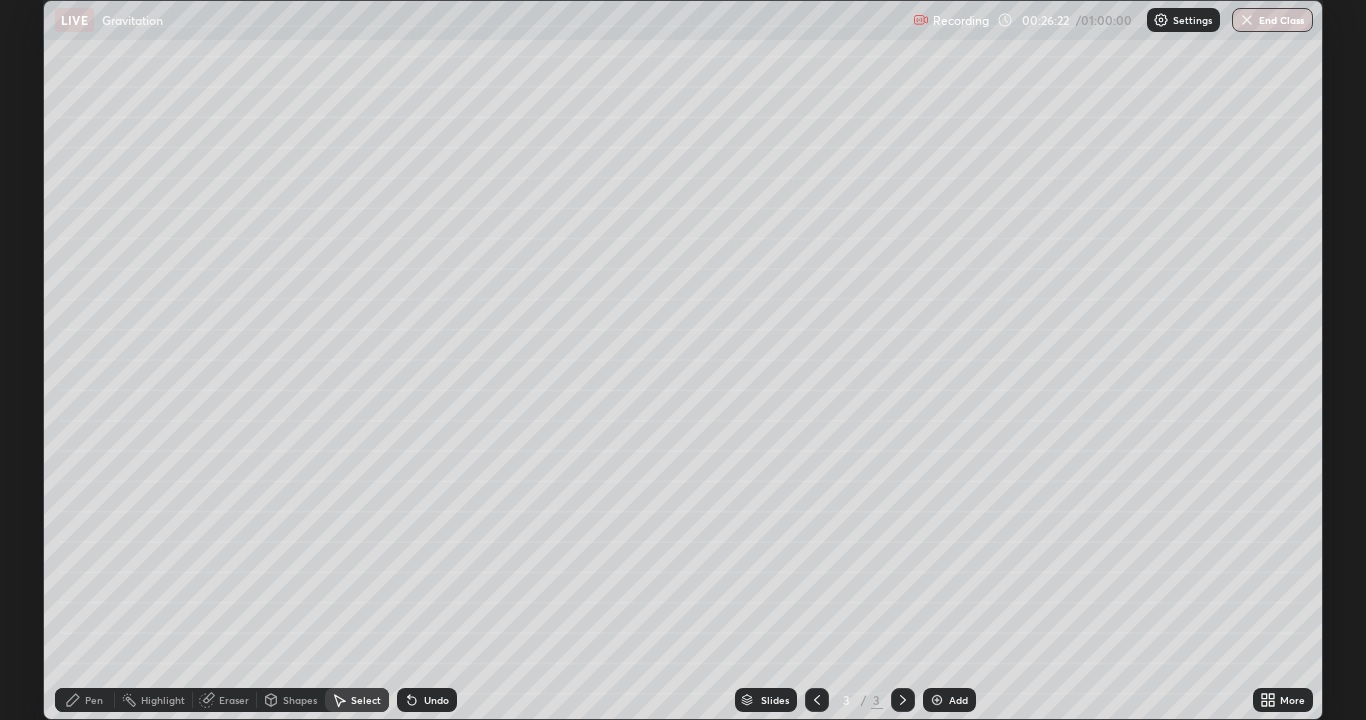 click 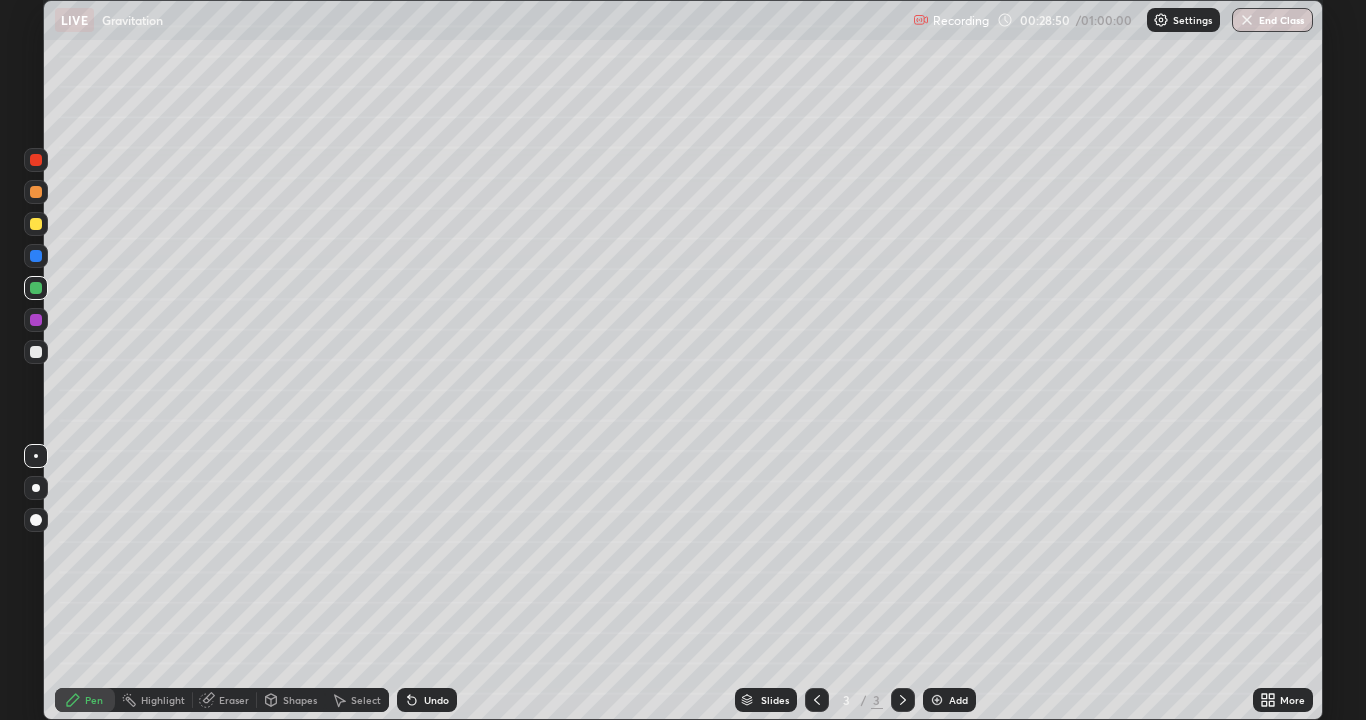 click at bounding box center [937, 700] 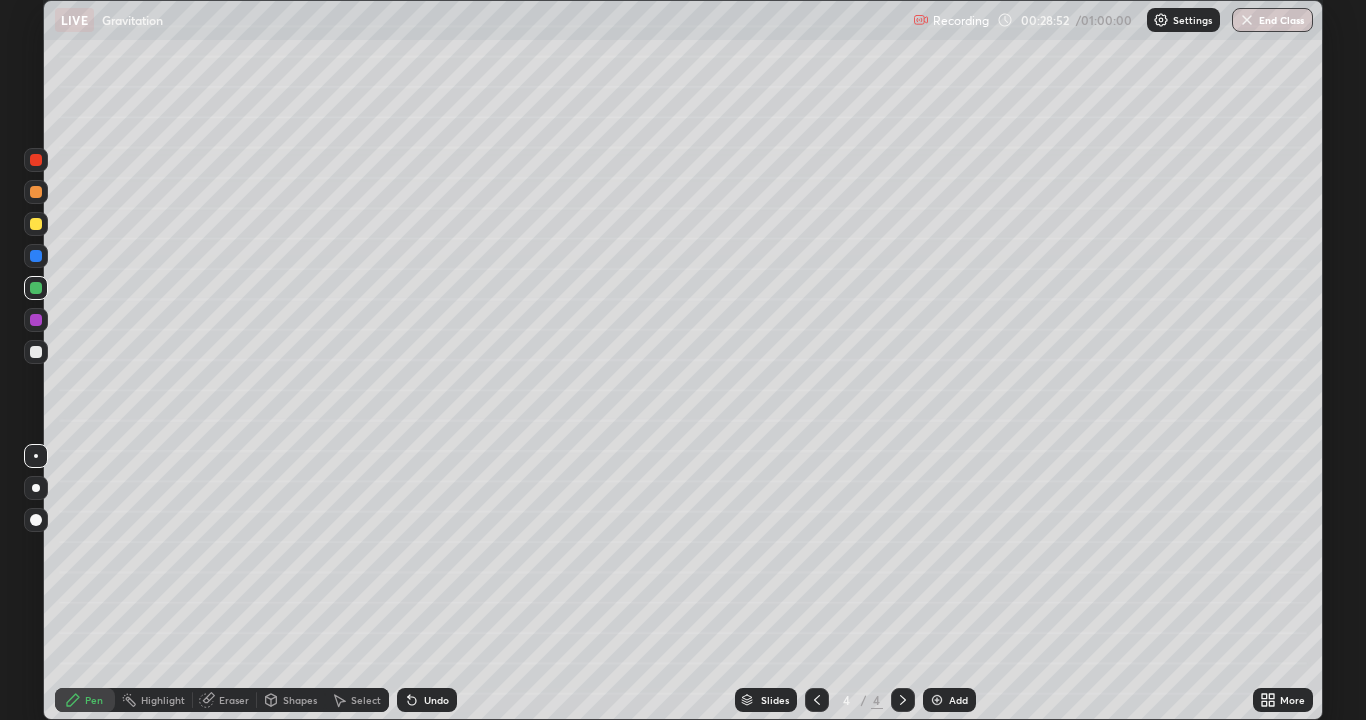 click at bounding box center (36, 224) 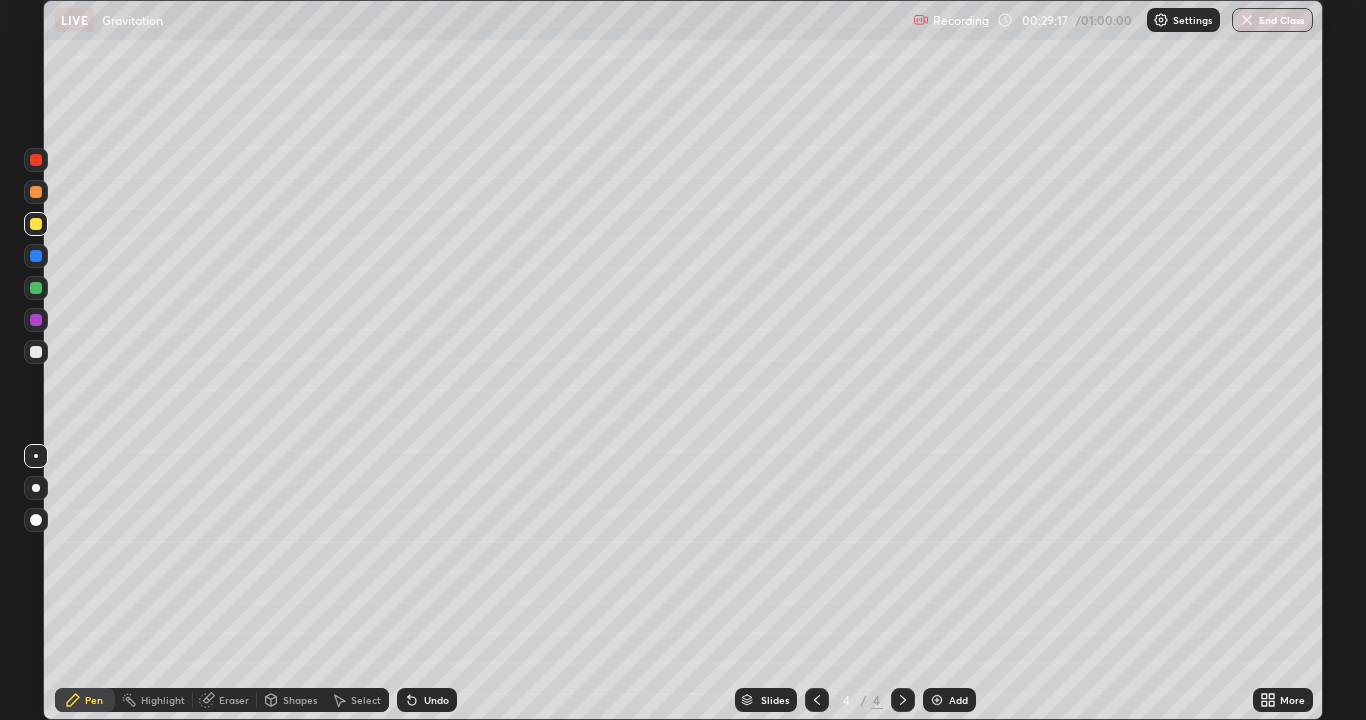 click on "Select" at bounding box center [366, 700] 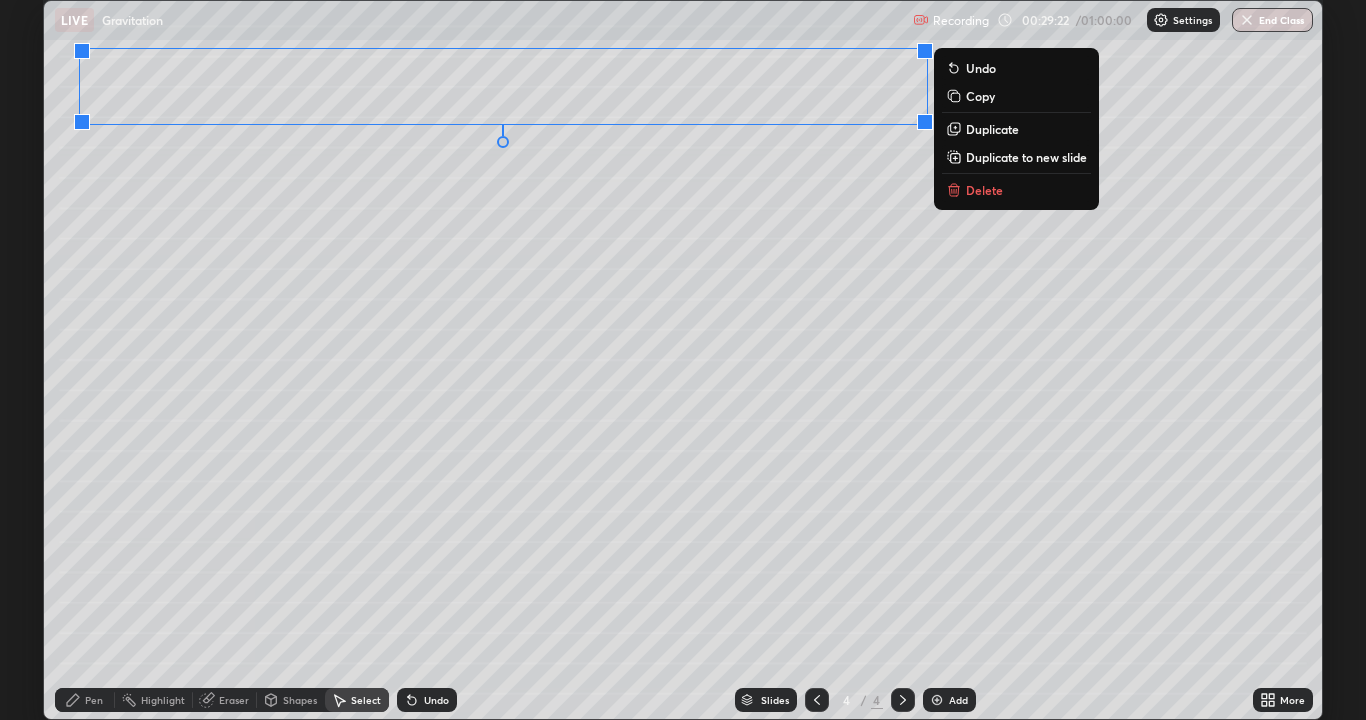 click on "0 ° Undo Copy Duplicate Duplicate to new slide Delete" at bounding box center (683, 360) 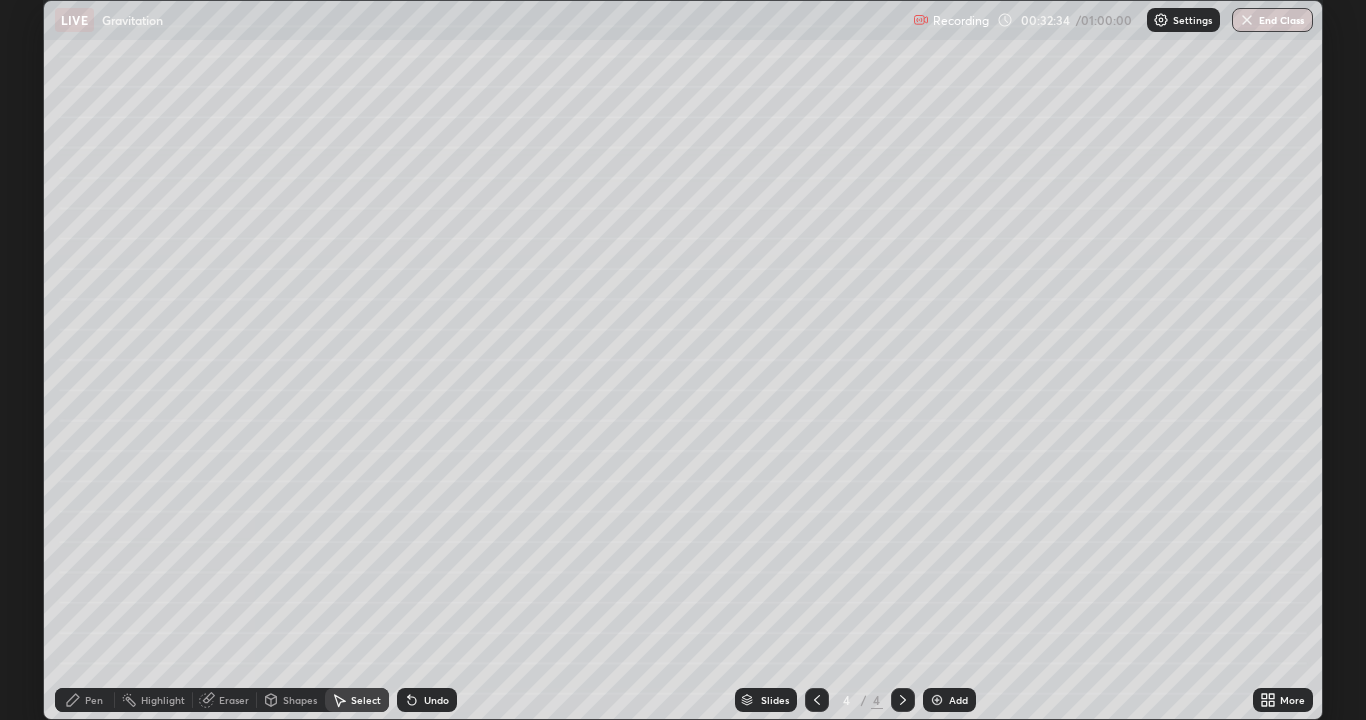 click 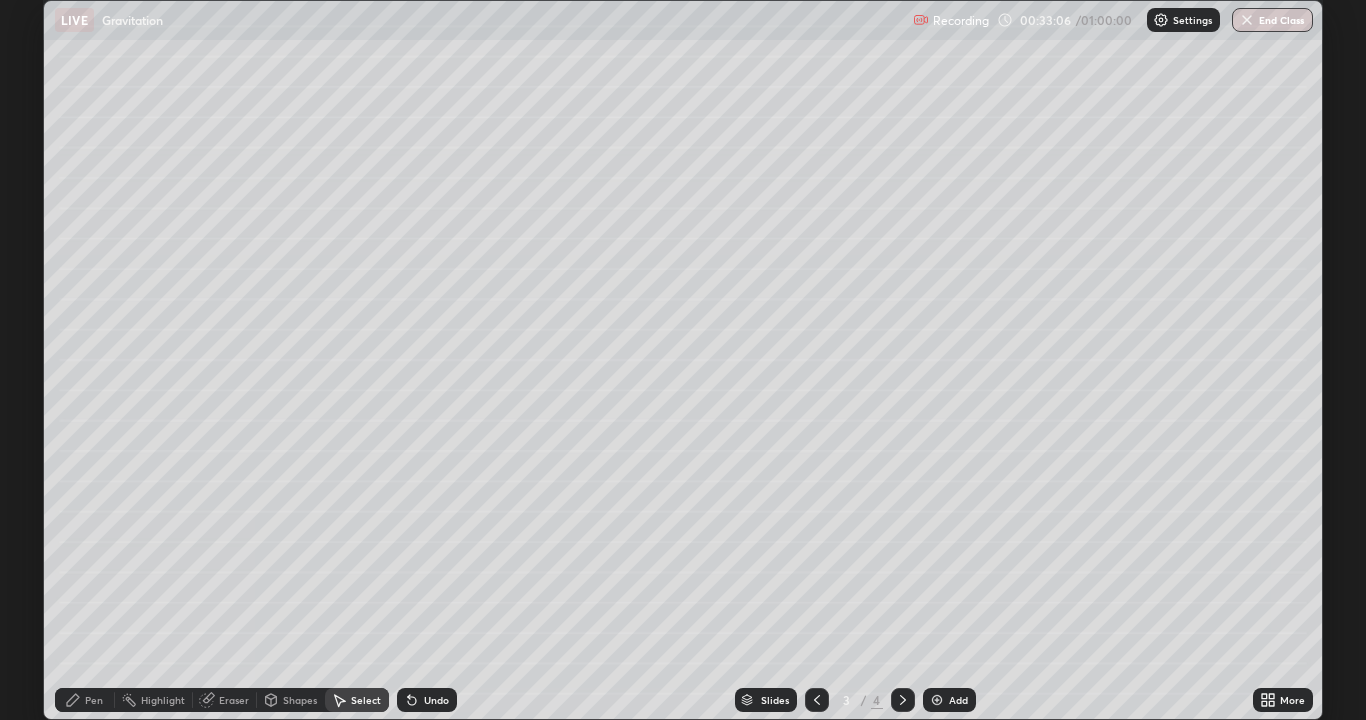 click 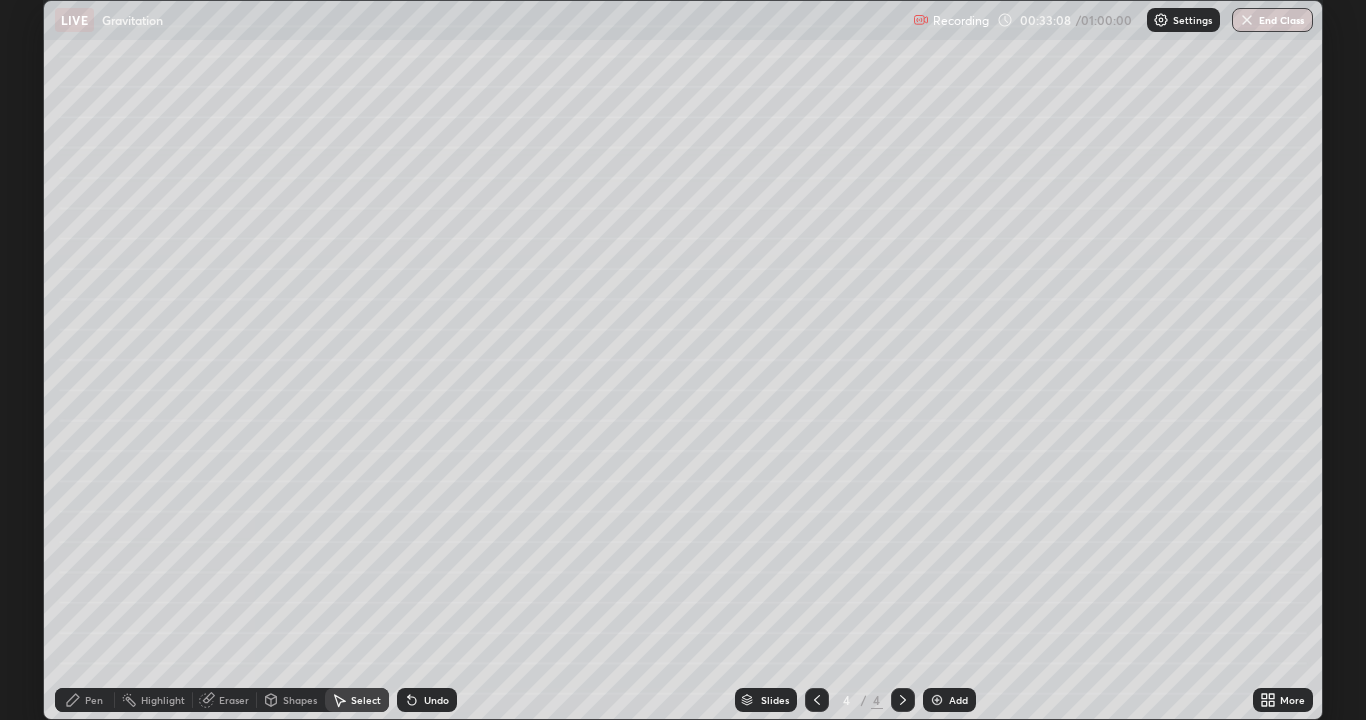 click on "Pen" at bounding box center [94, 700] 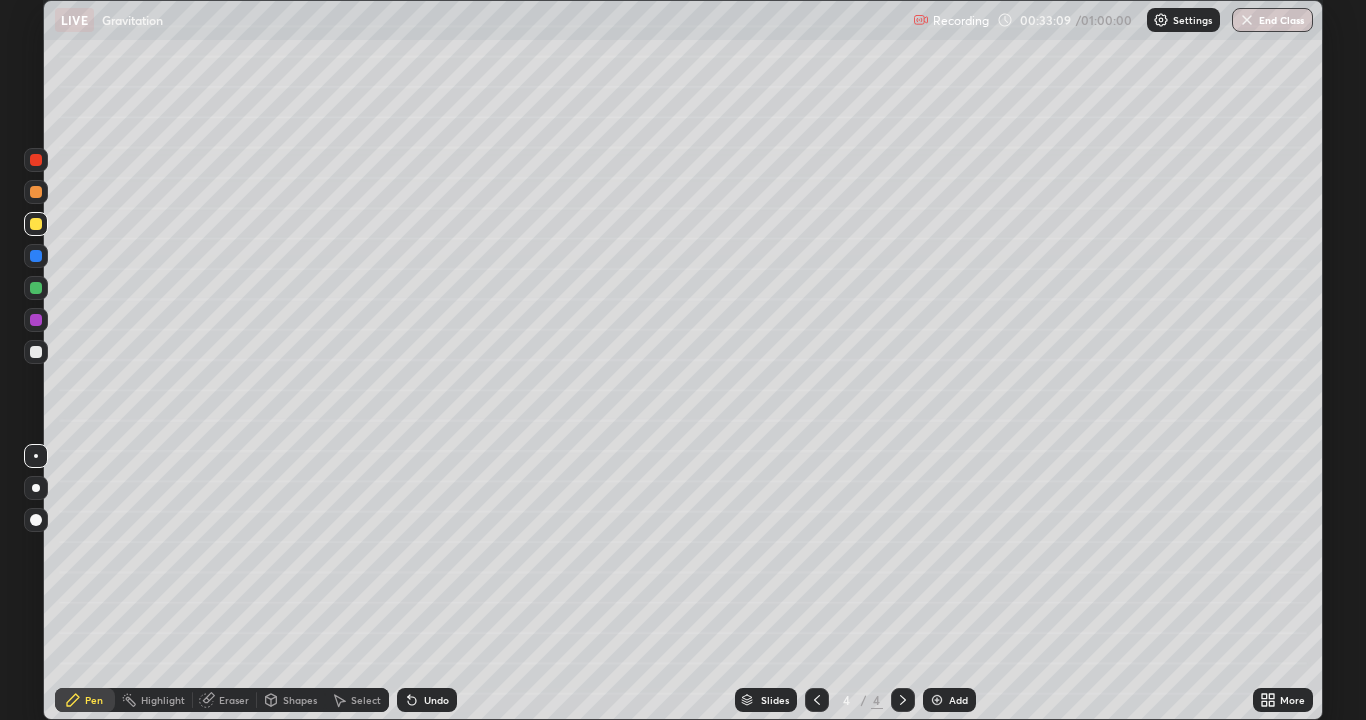 click at bounding box center [36, 288] 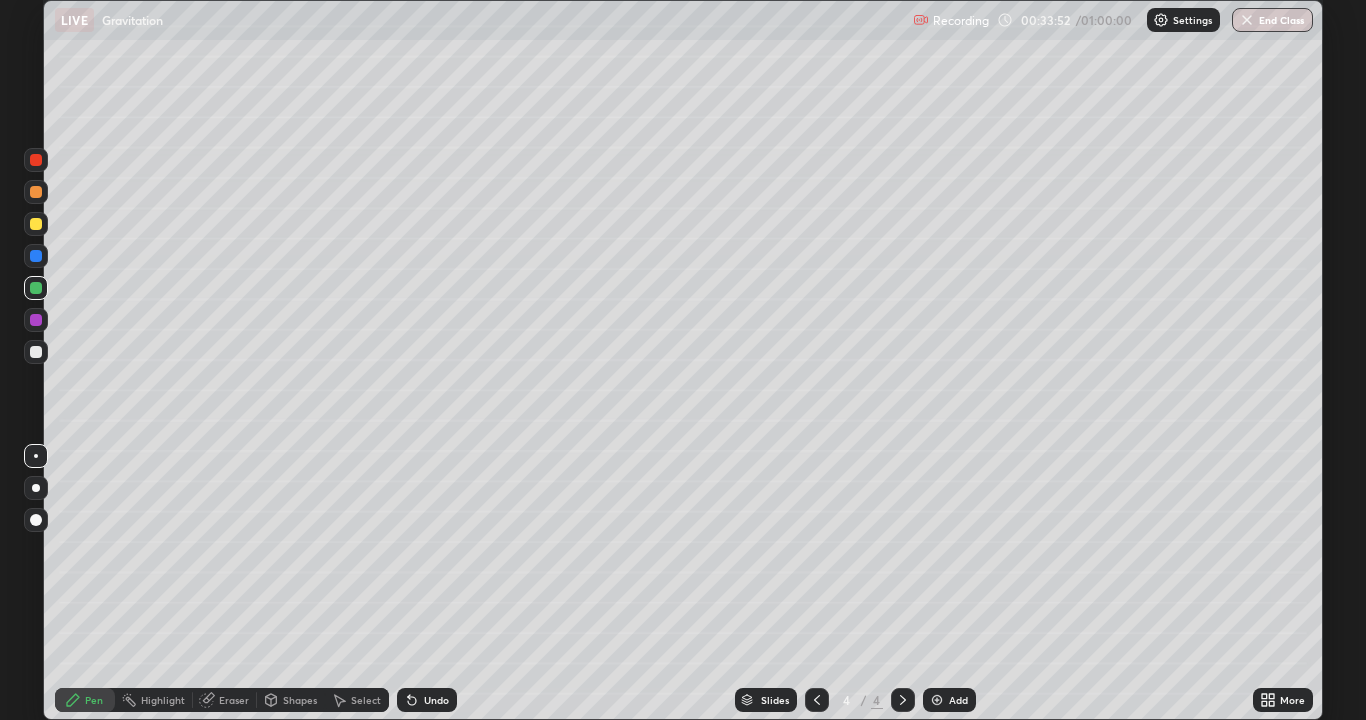 click on "Select" at bounding box center (357, 700) 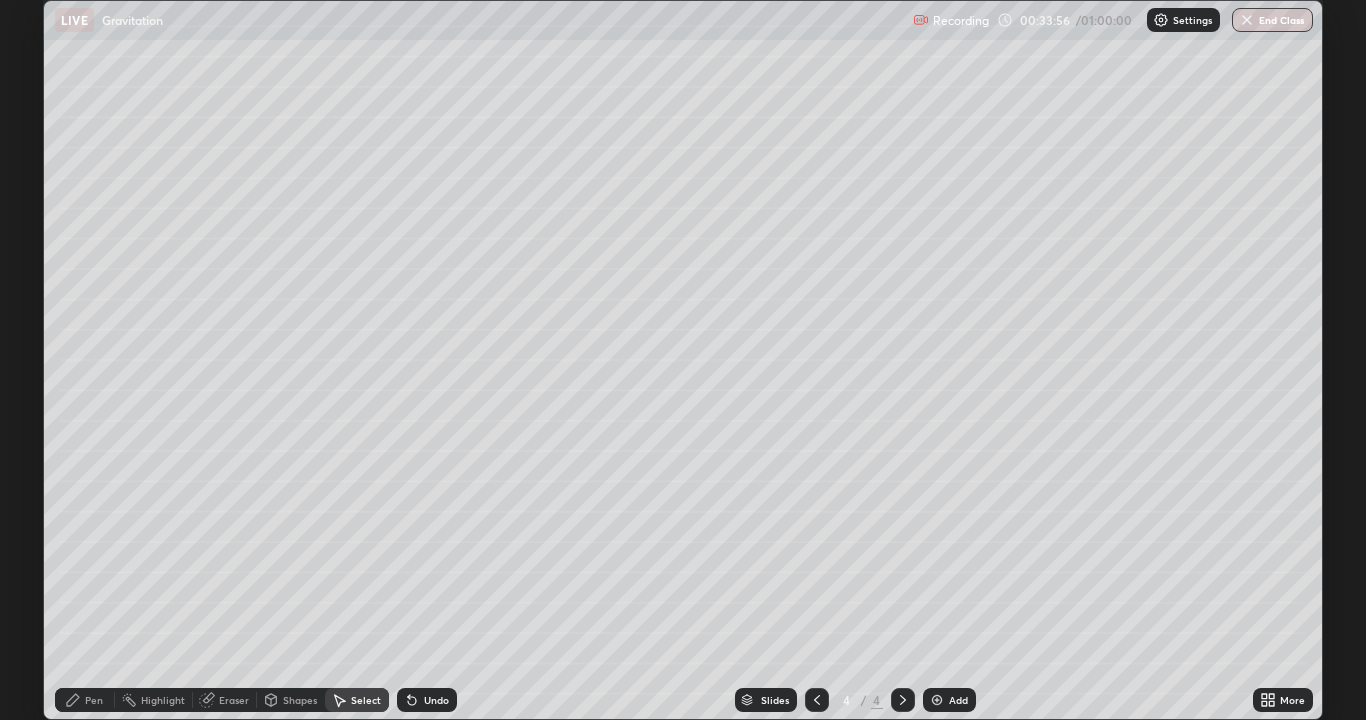 click on "Pen" at bounding box center (94, 700) 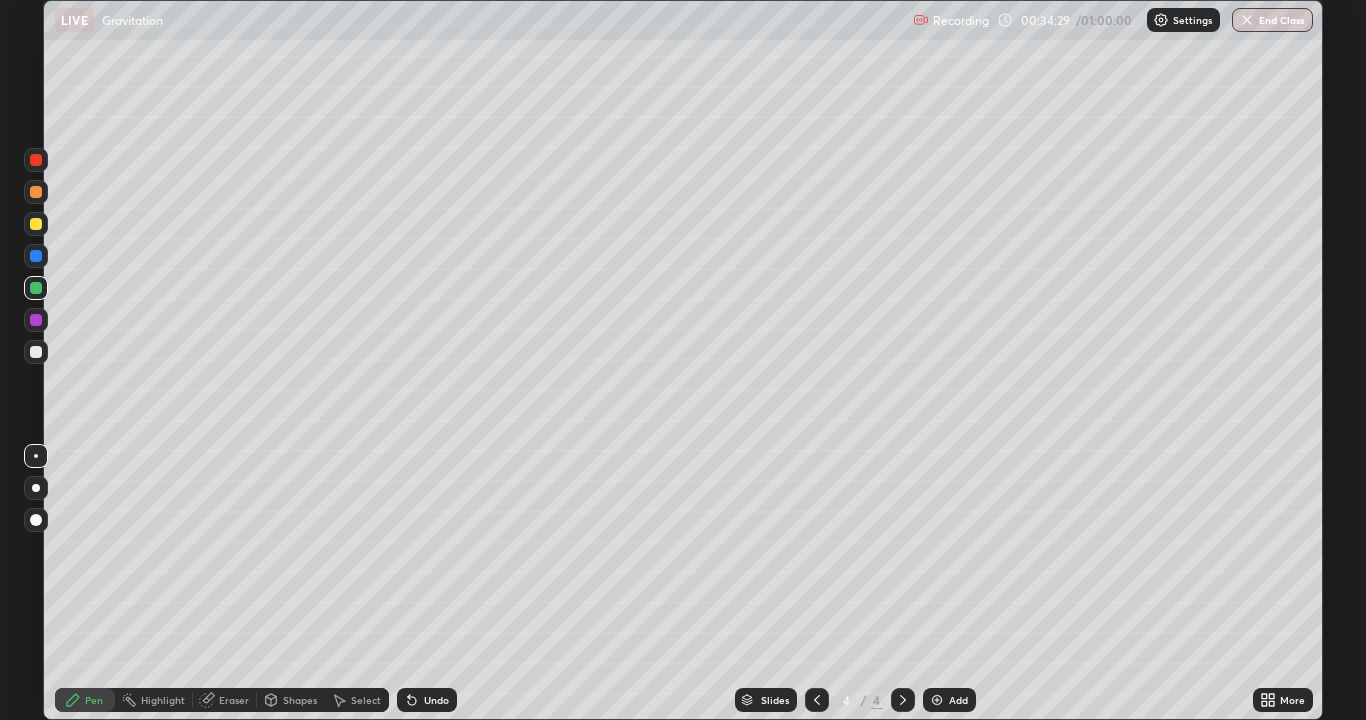 click on "Shapes" at bounding box center [291, 700] 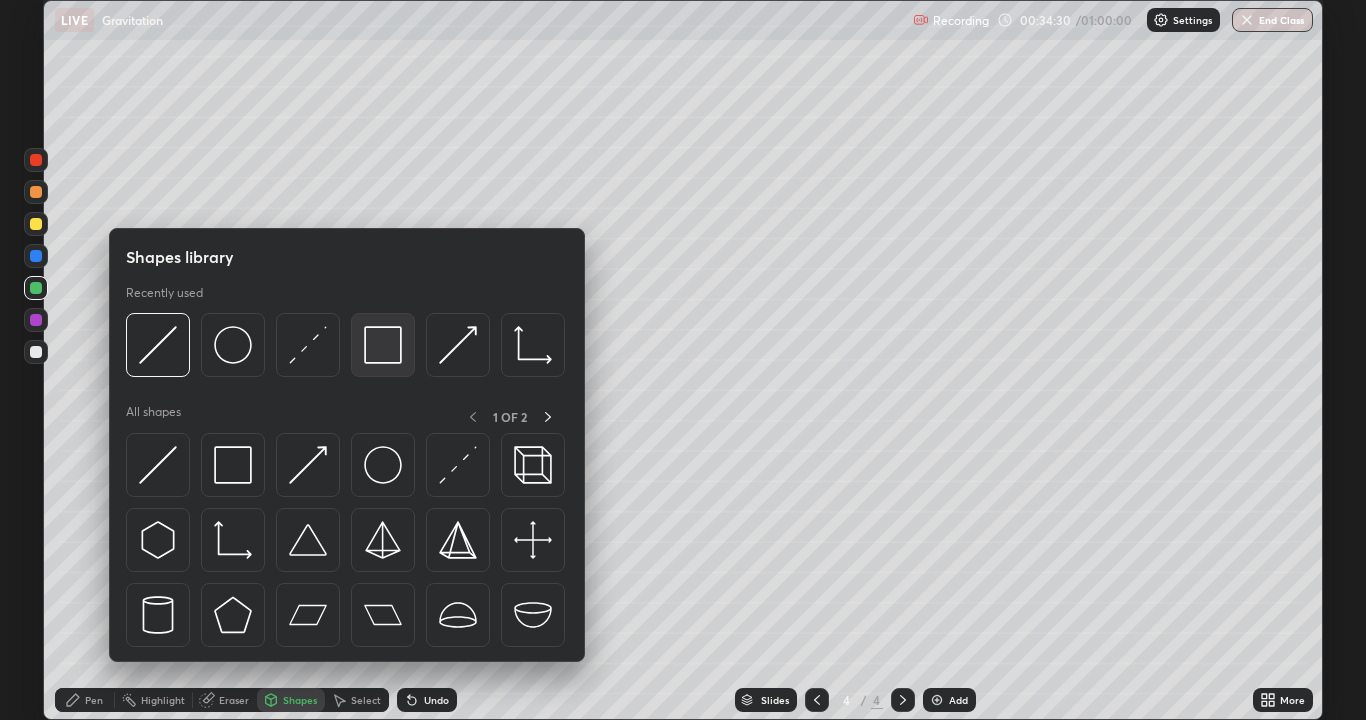 click at bounding box center (383, 345) 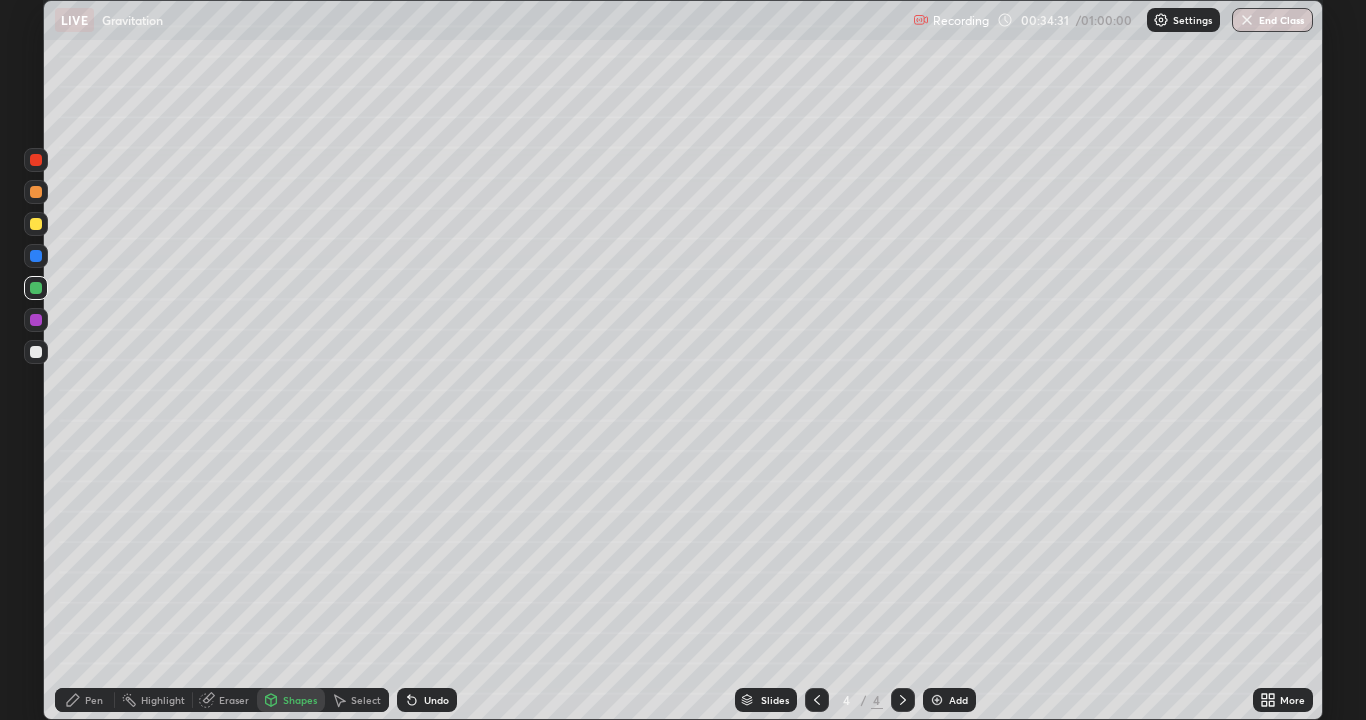 click at bounding box center [36, 320] 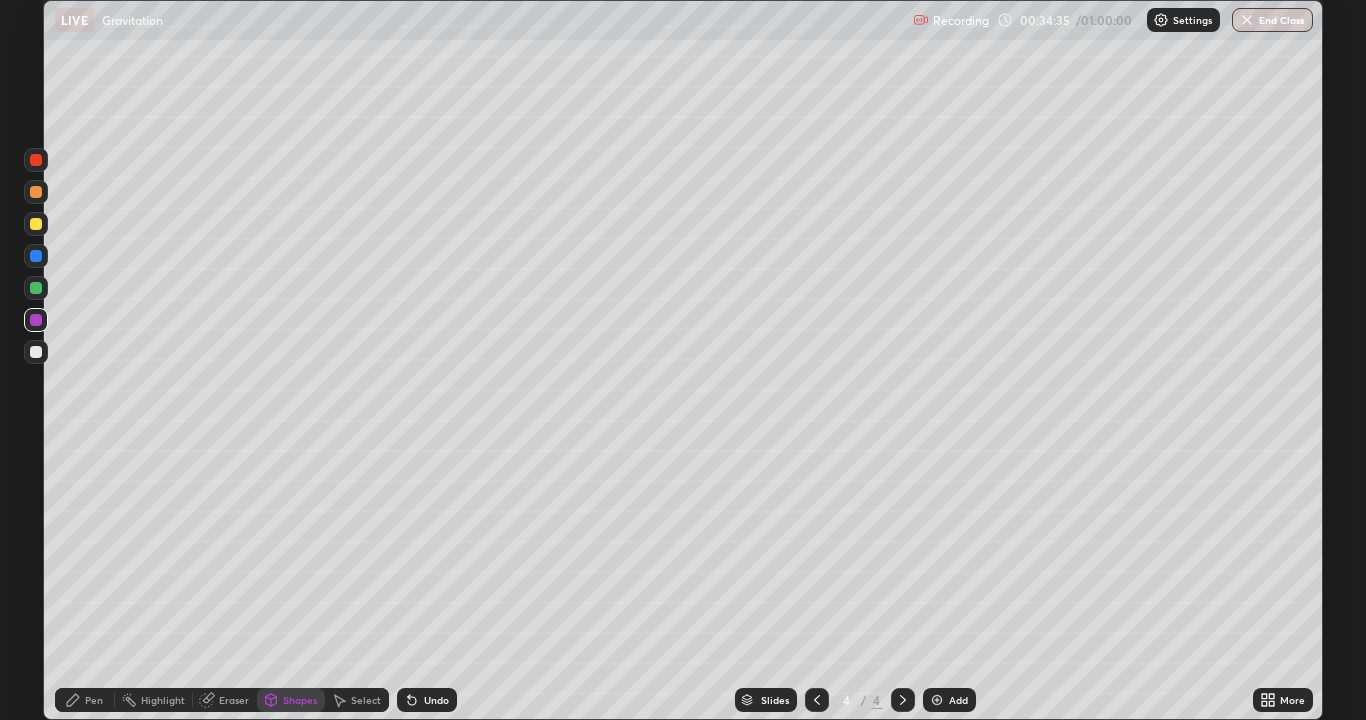 click on "Pen" at bounding box center [85, 700] 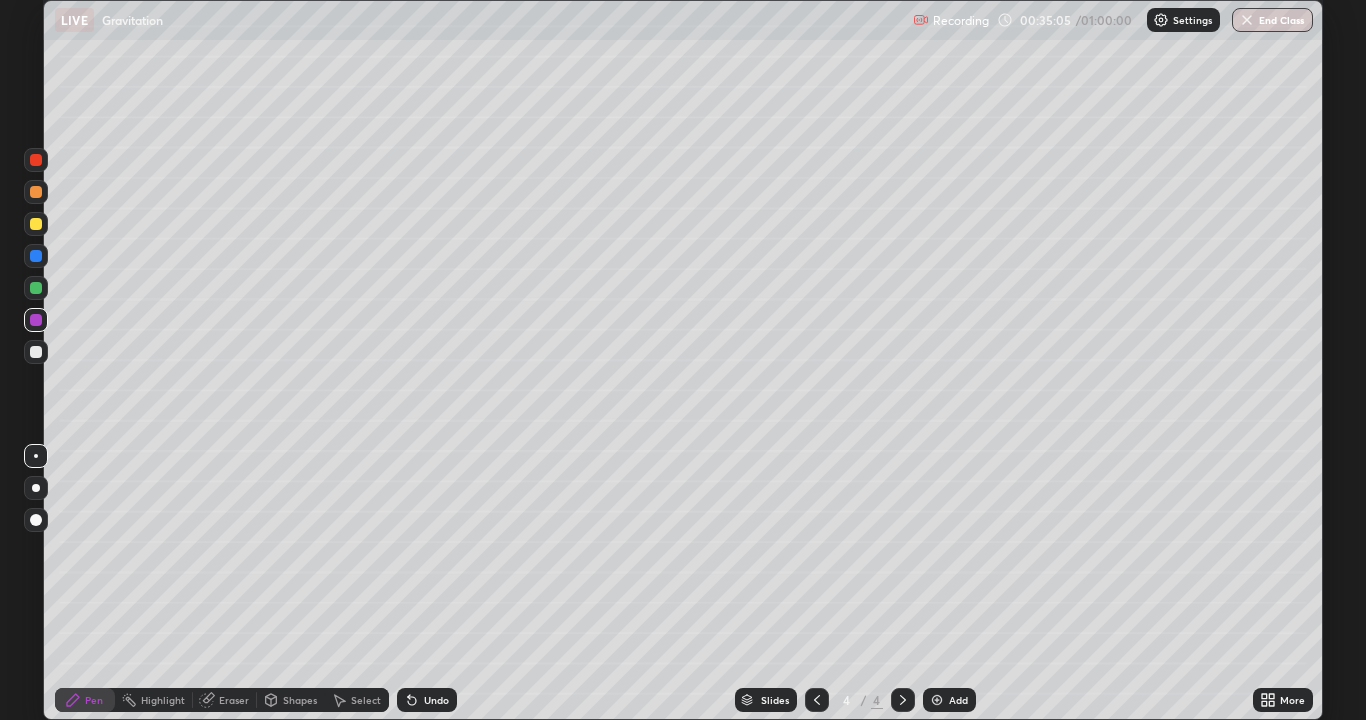click on "Shapes" at bounding box center [291, 700] 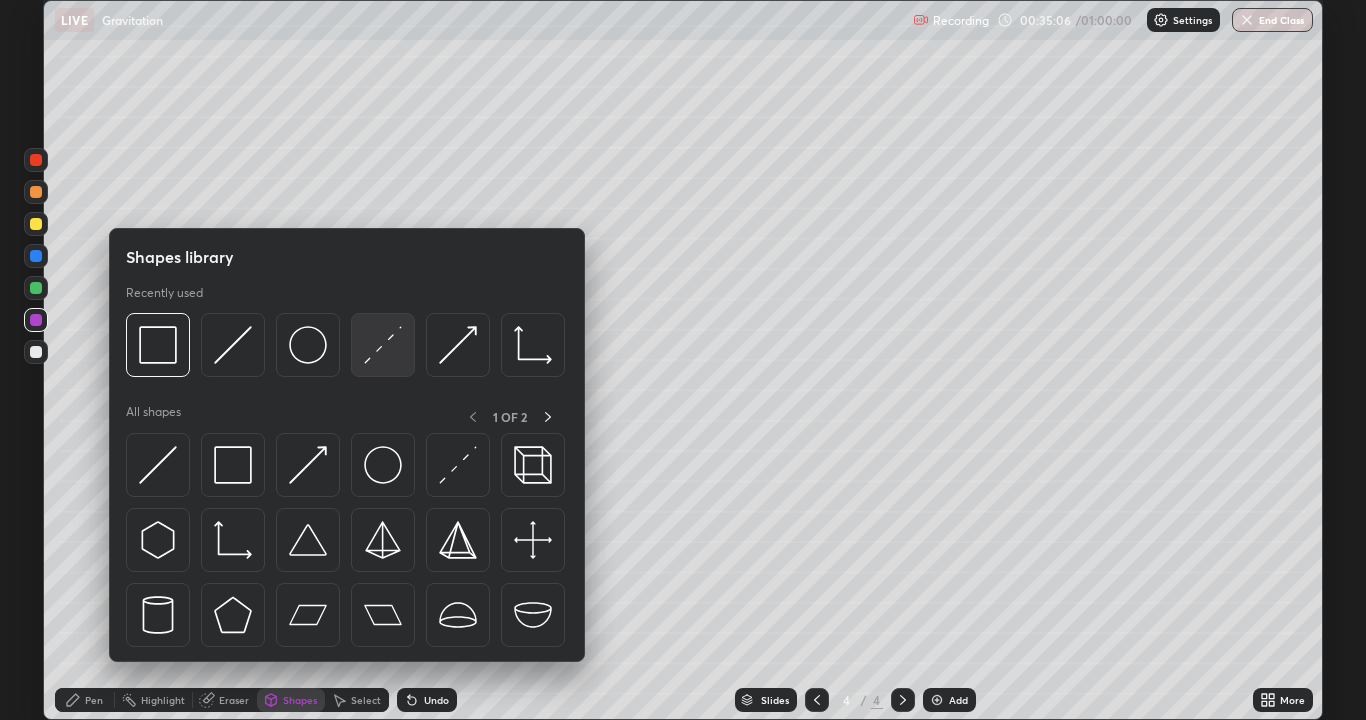 click at bounding box center (383, 345) 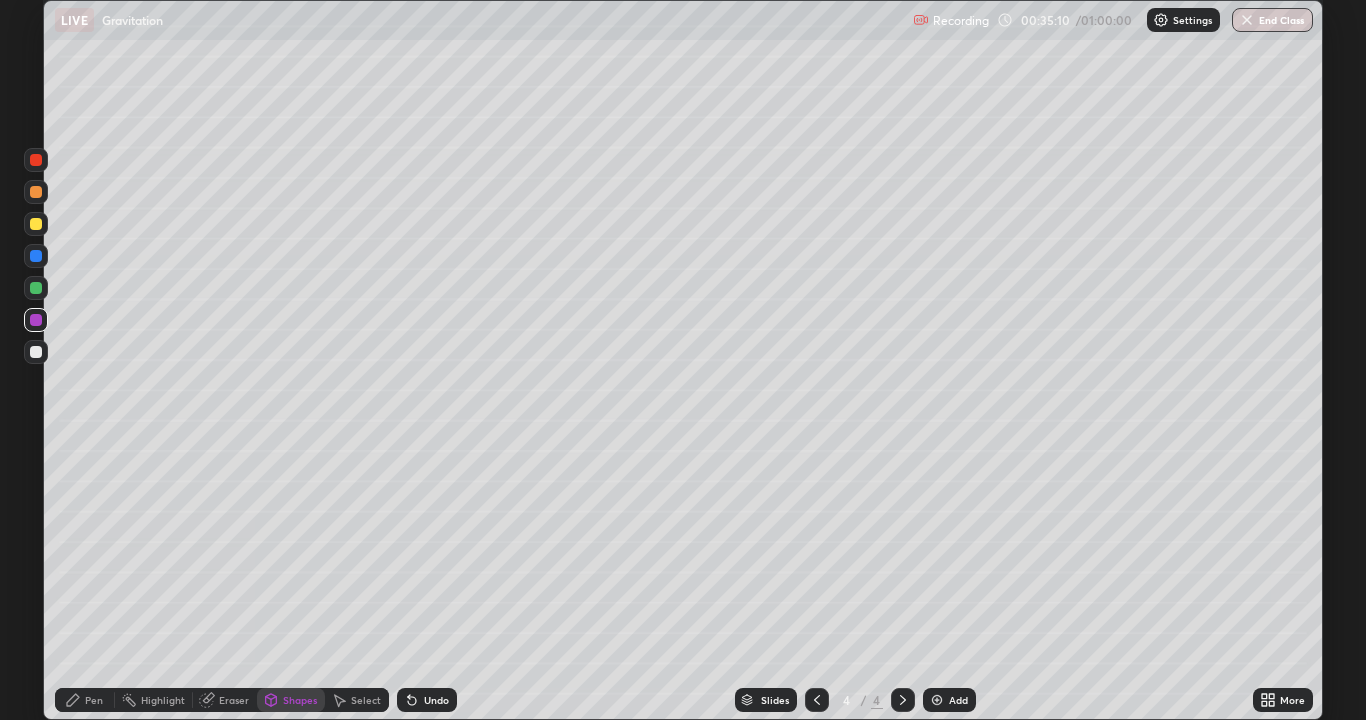 click on "Pen" at bounding box center [85, 700] 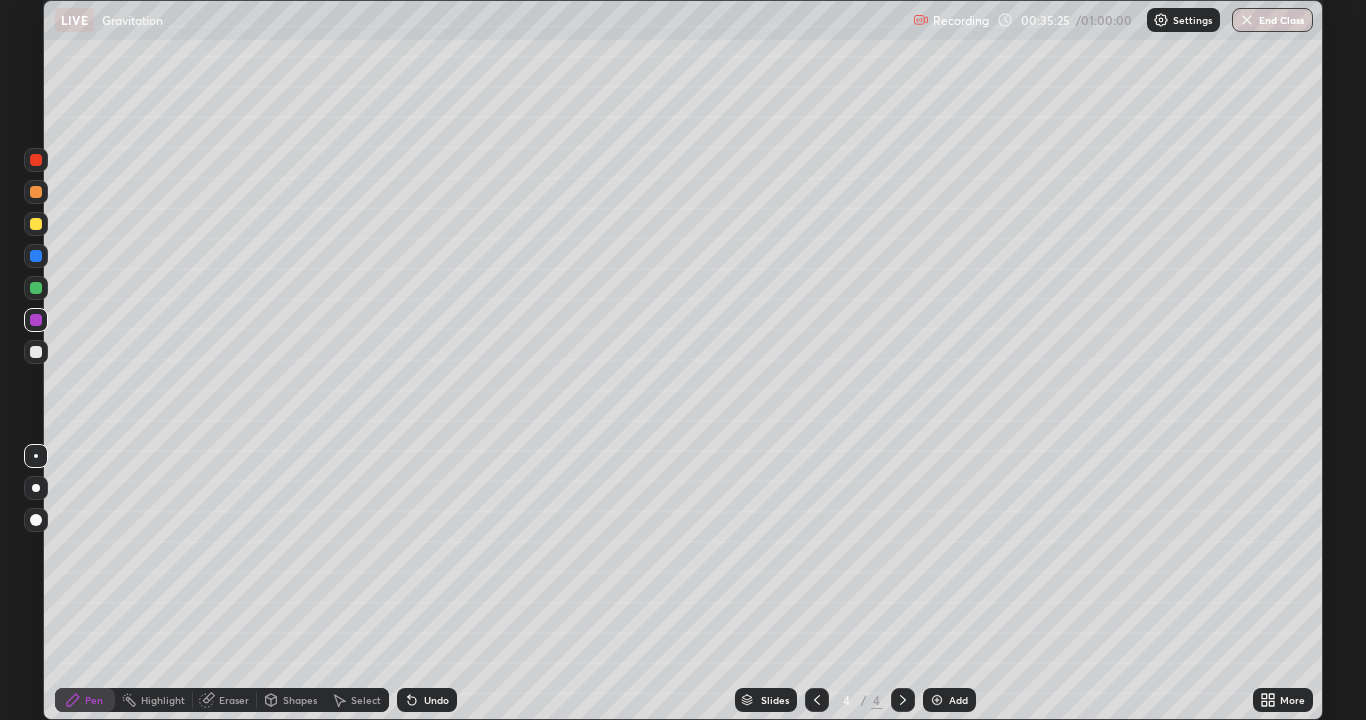 click at bounding box center [36, 256] 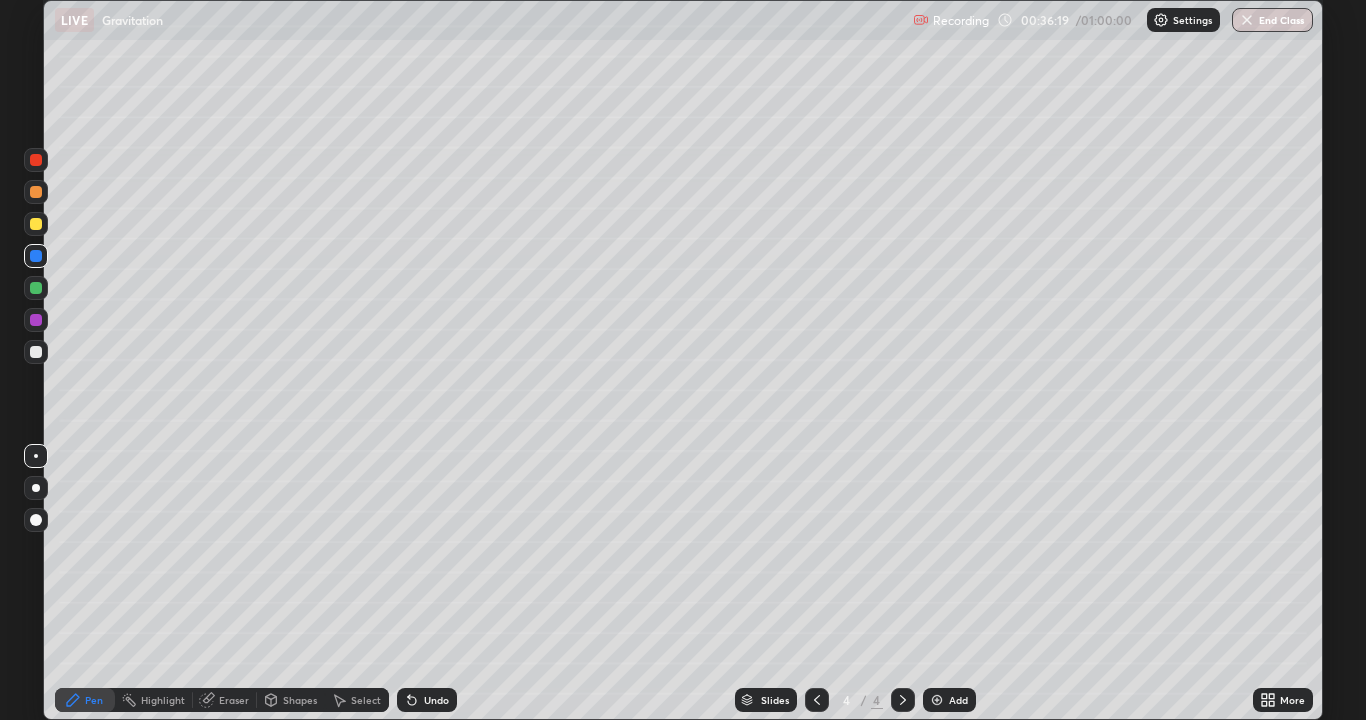 click on "Undo" at bounding box center [436, 700] 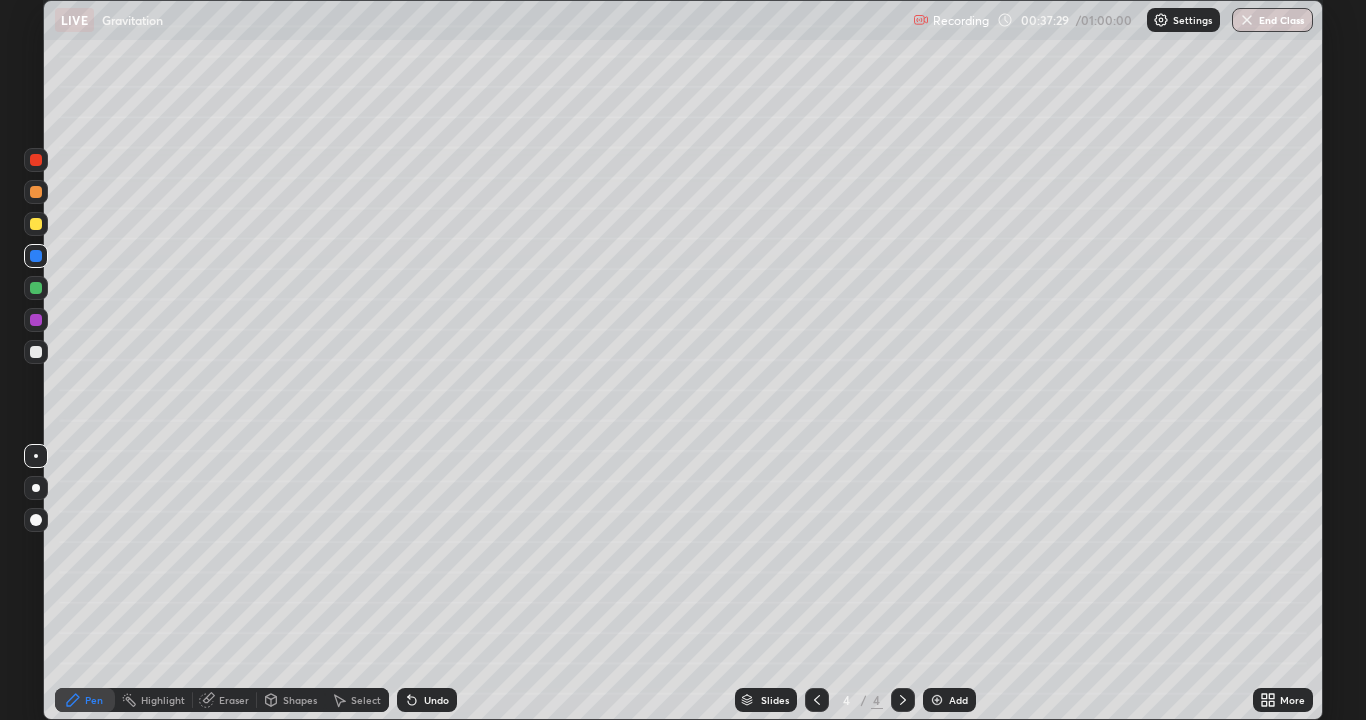 click on "Select" at bounding box center [357, 700] 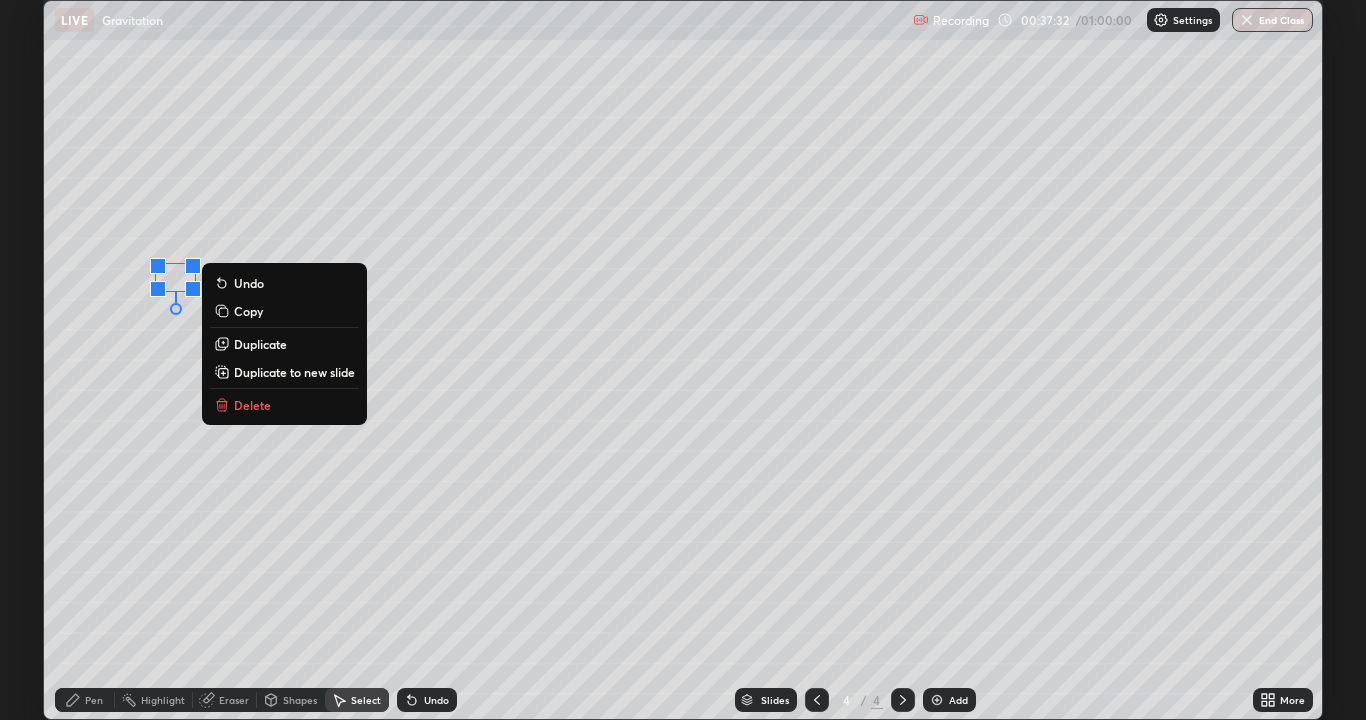 click on "Undo" at bounding box center (427, 700) 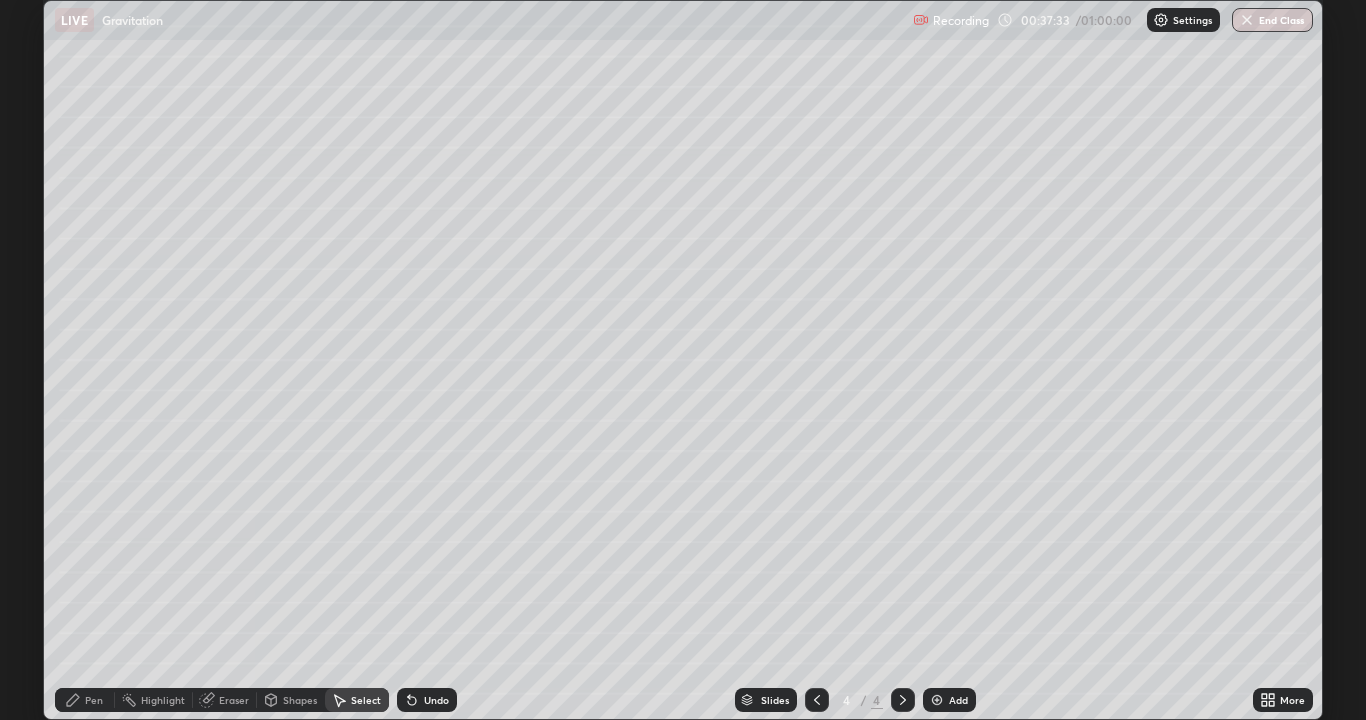 click on "Eraser" at bounding box center (234, 700) 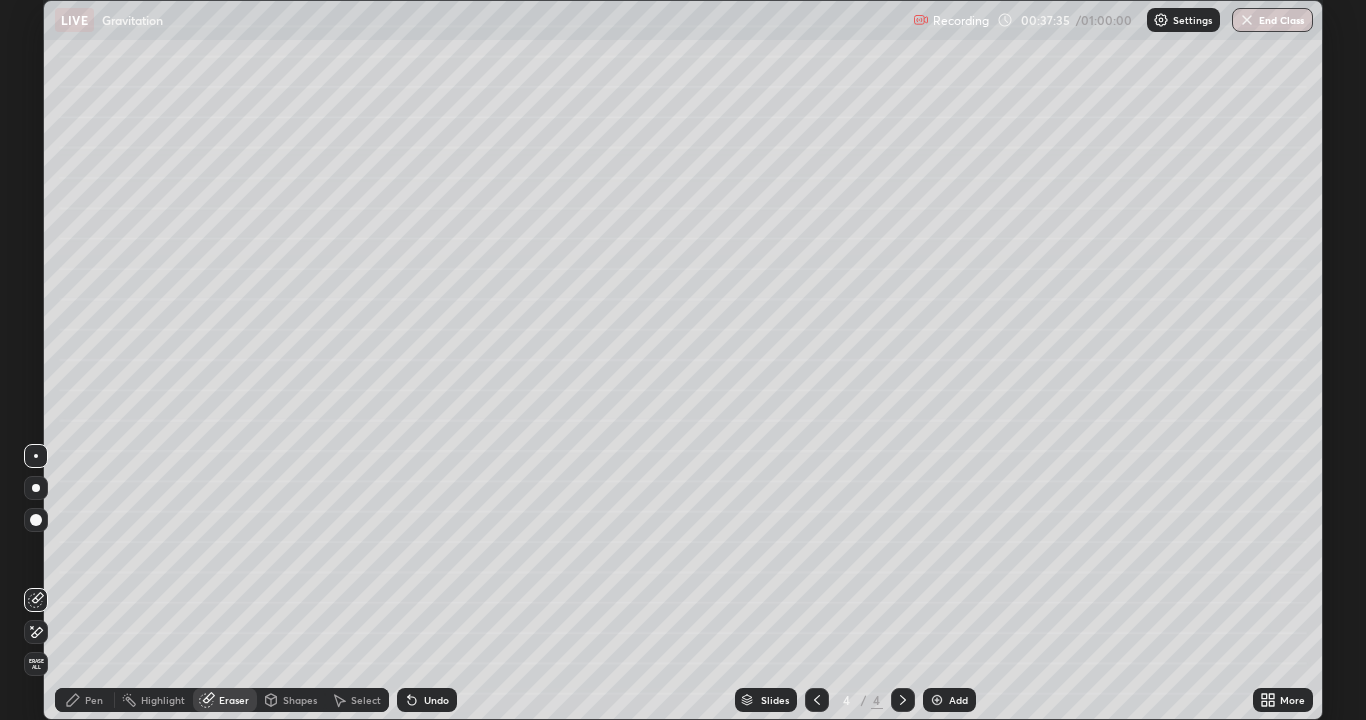 click 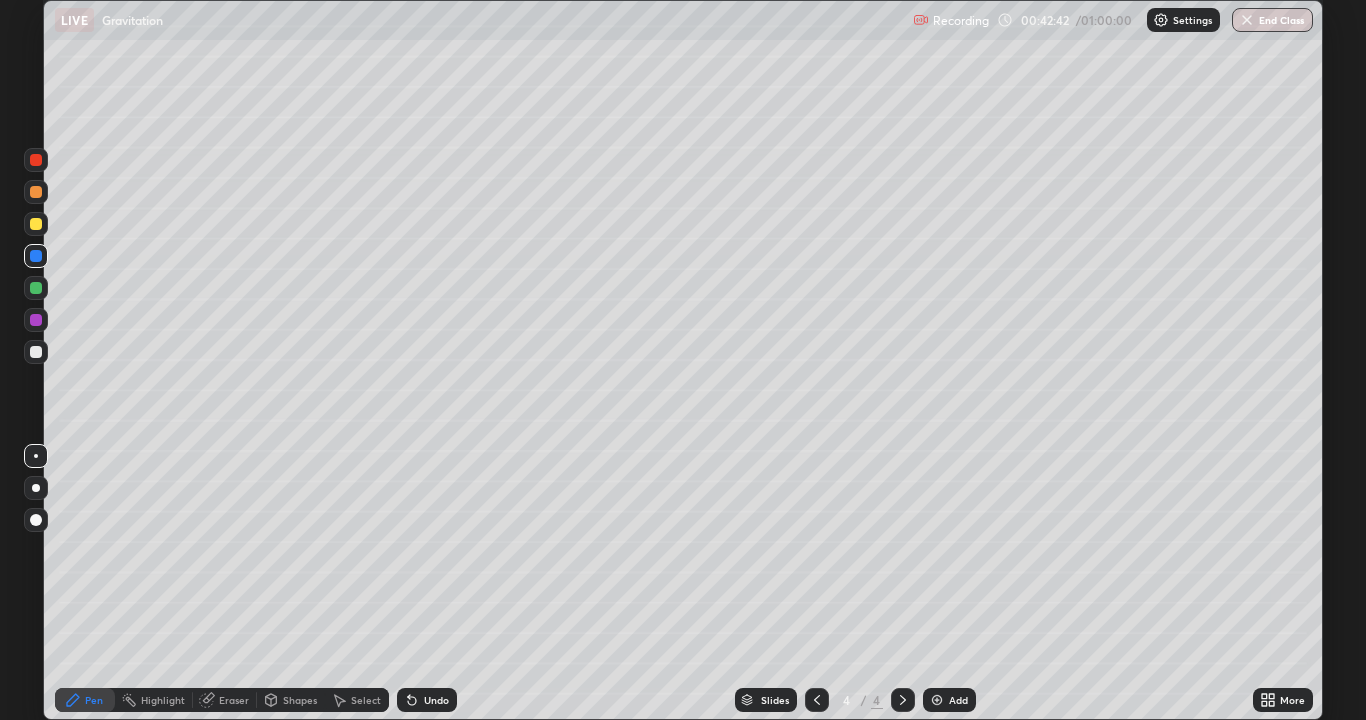 click at bounding box center [937, 700] 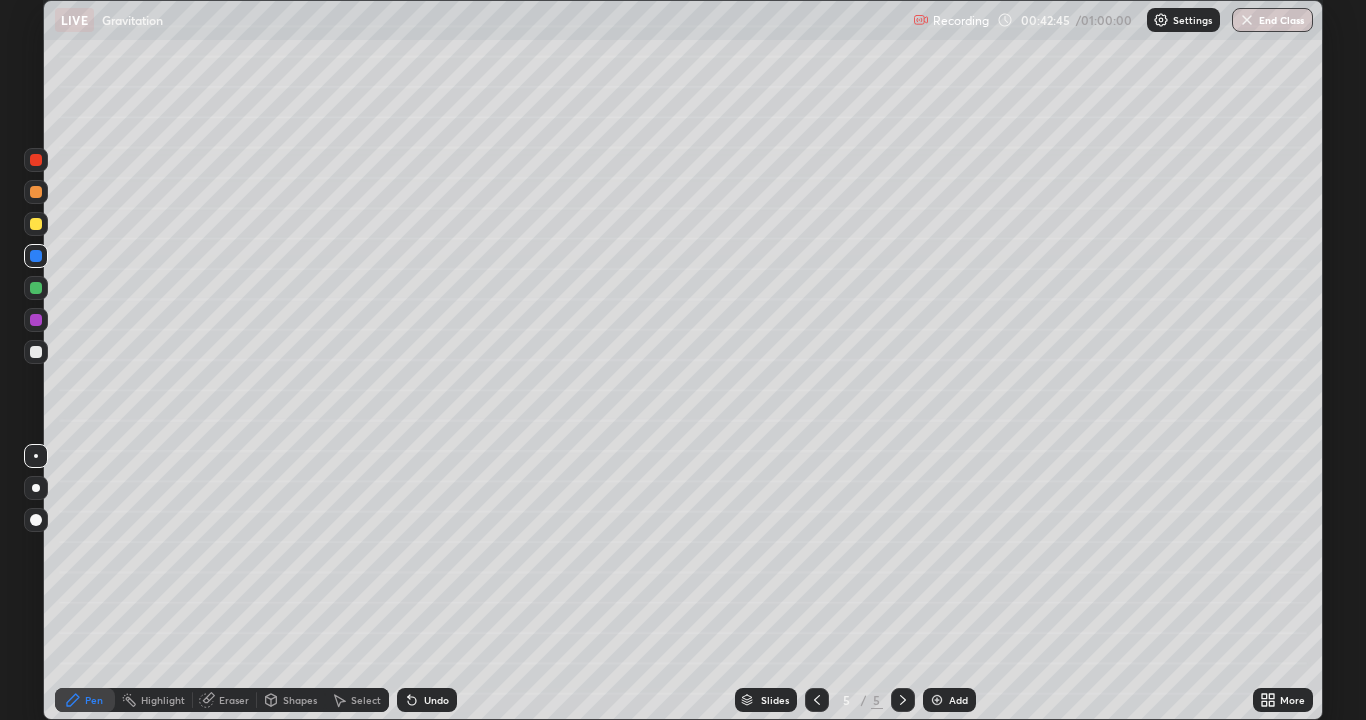 click at bounding box center [36, 224] 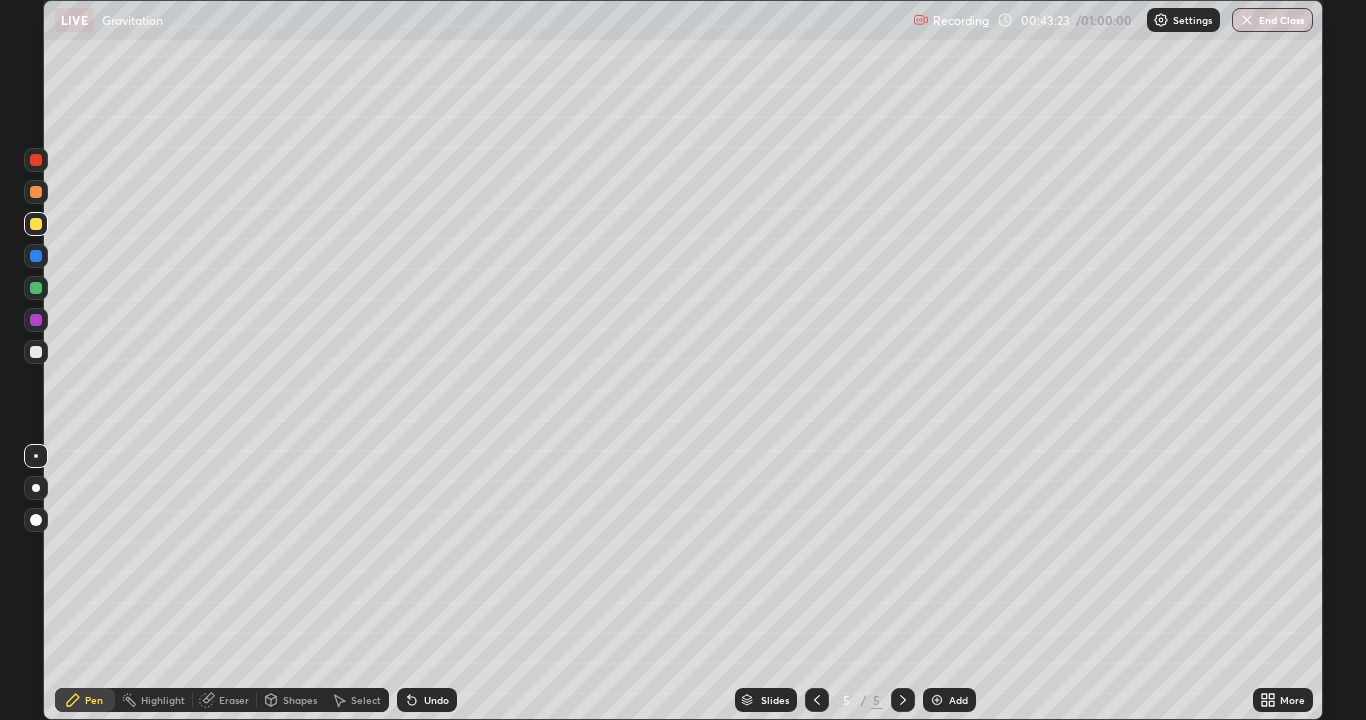 click on "Select" at bounding box center (366, 700) 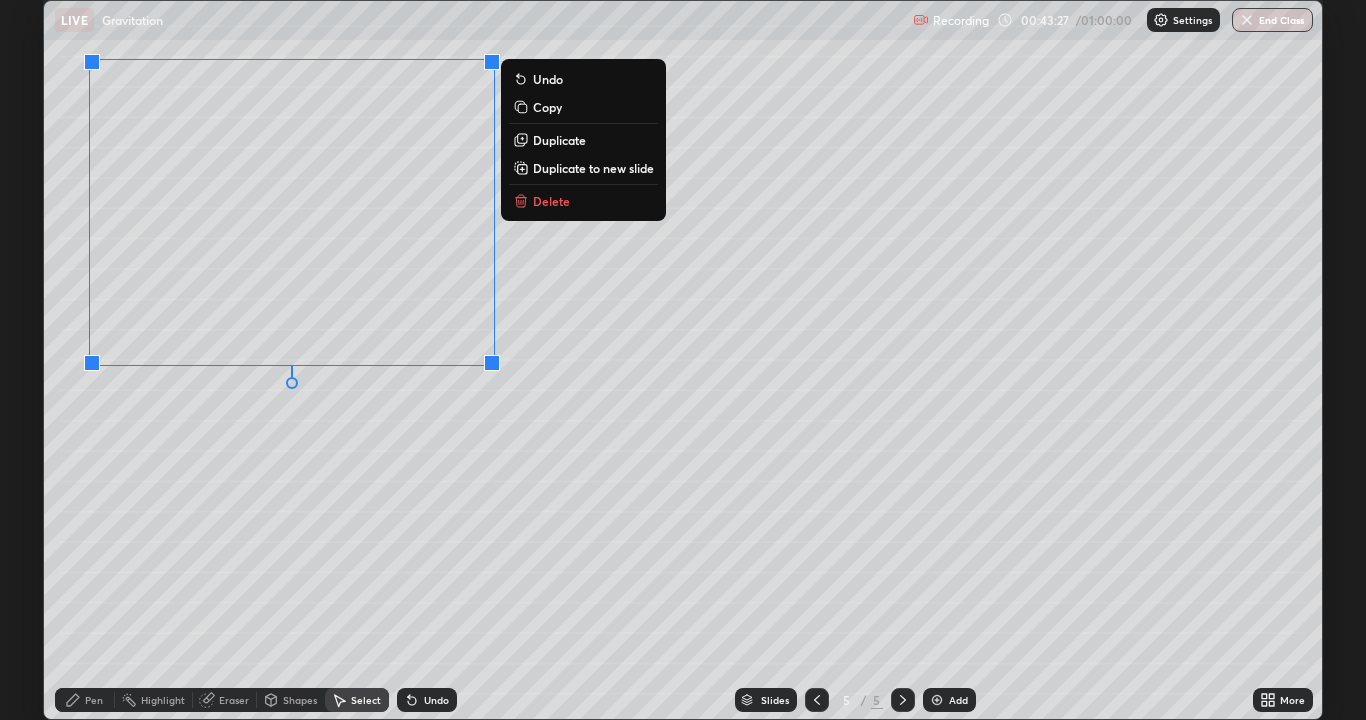 click on "0 ° Undo Copy Duplicate Duplicate to new slide Delete" at bounding box center (683, 360) 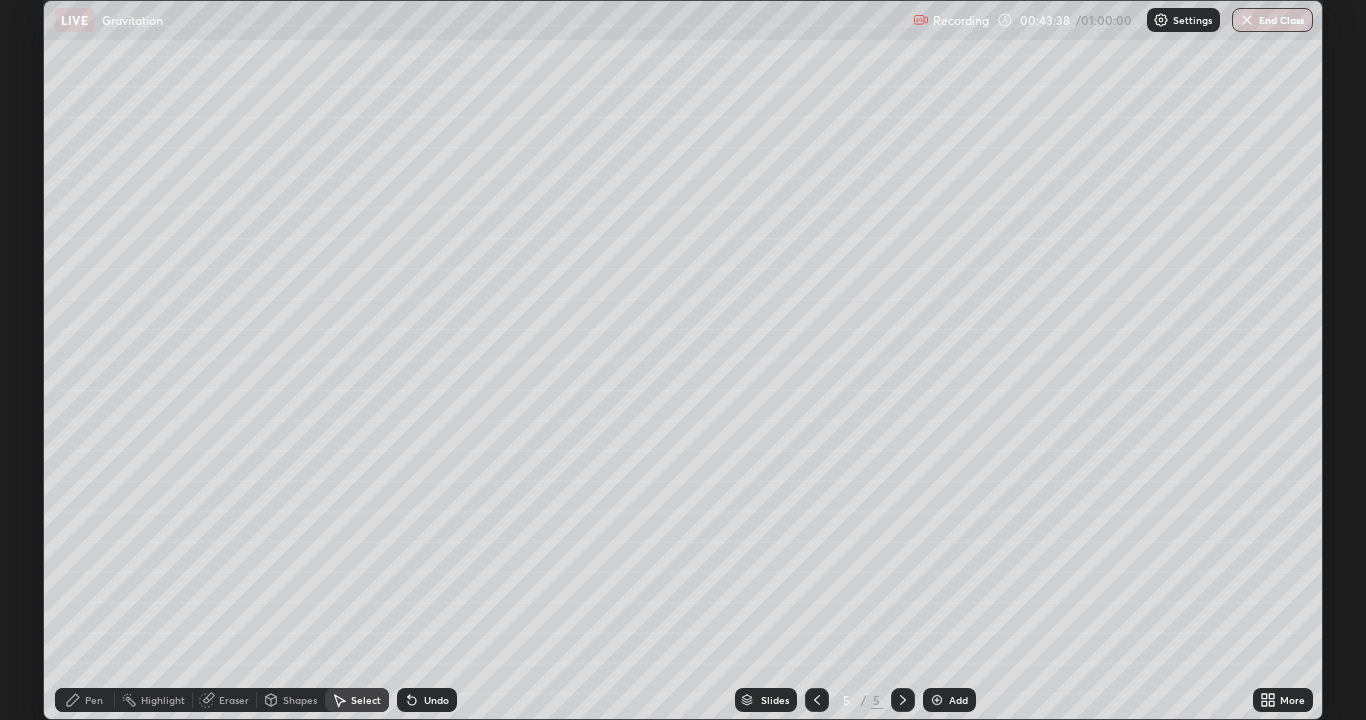 click on "Pen" at bounding box center (85, 700) 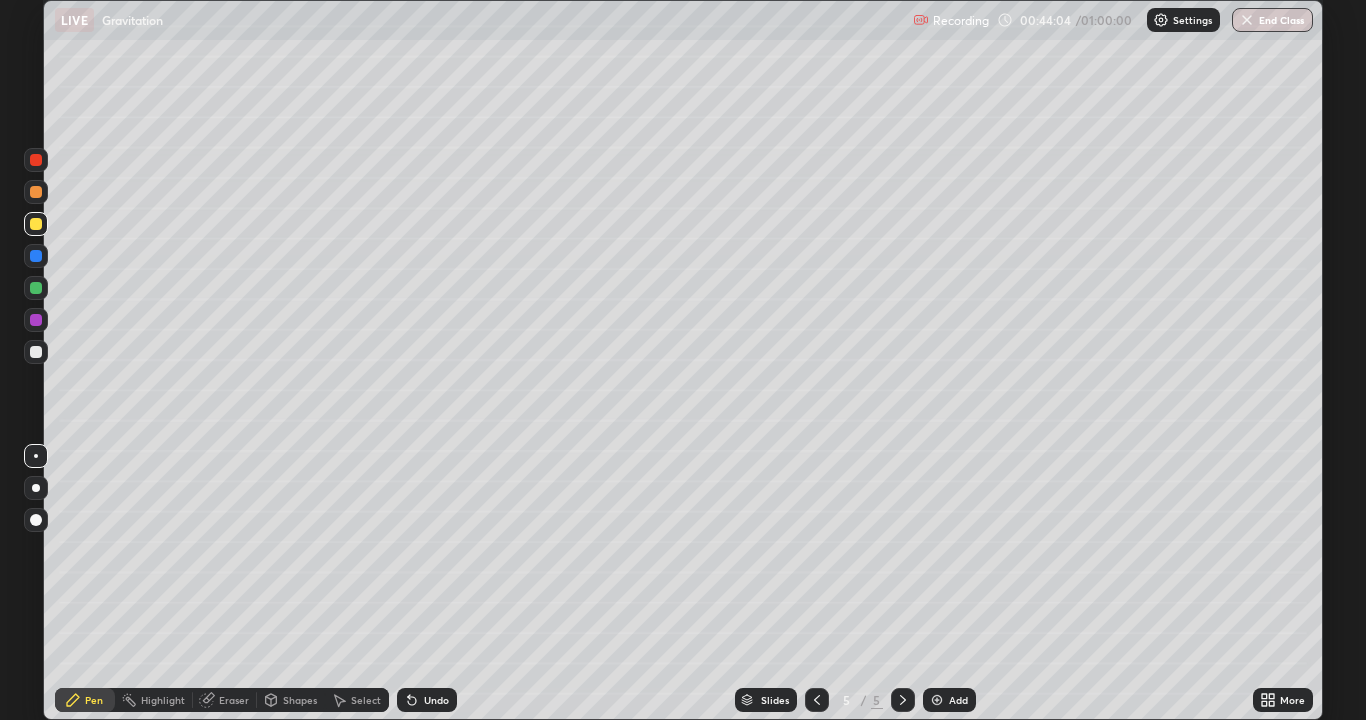 click on "Select" at bounding box center [357, 700] 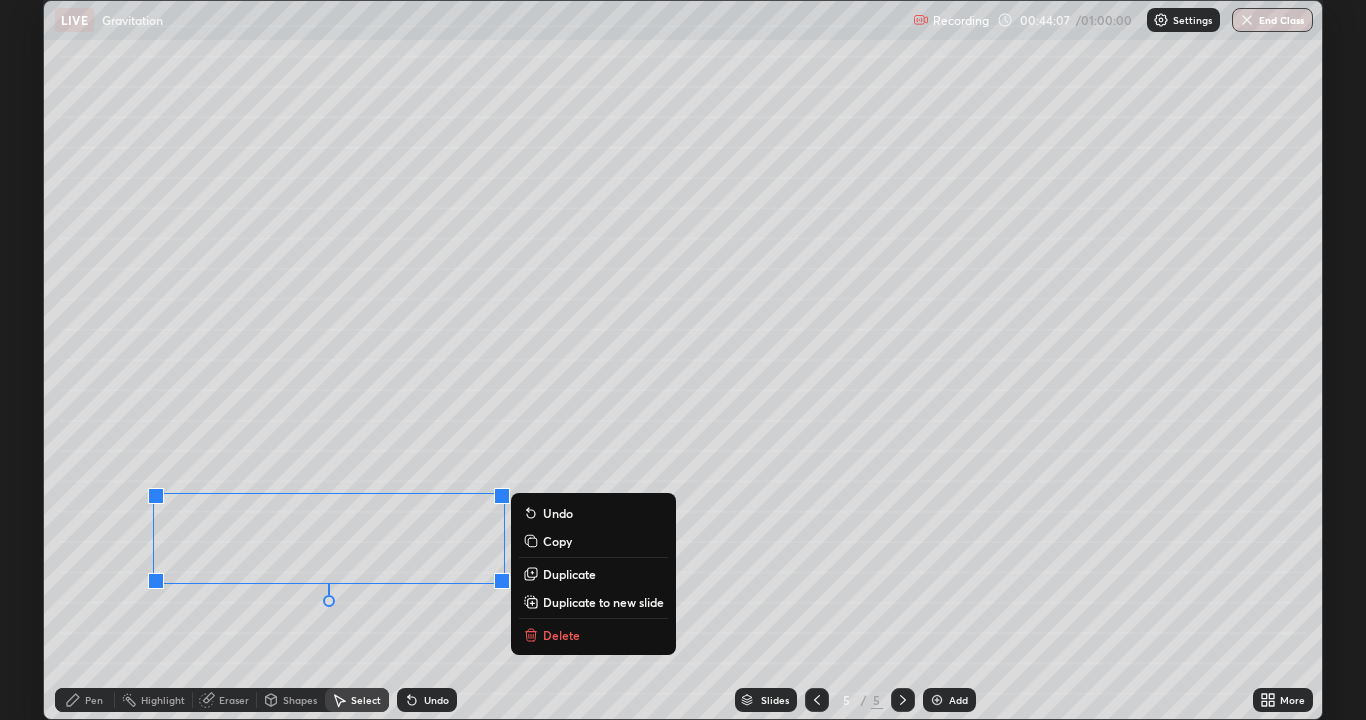 click on "0 ° Undo Copy Duplicate Duplicate to new slide Delete" at bounding box center (683, 360) 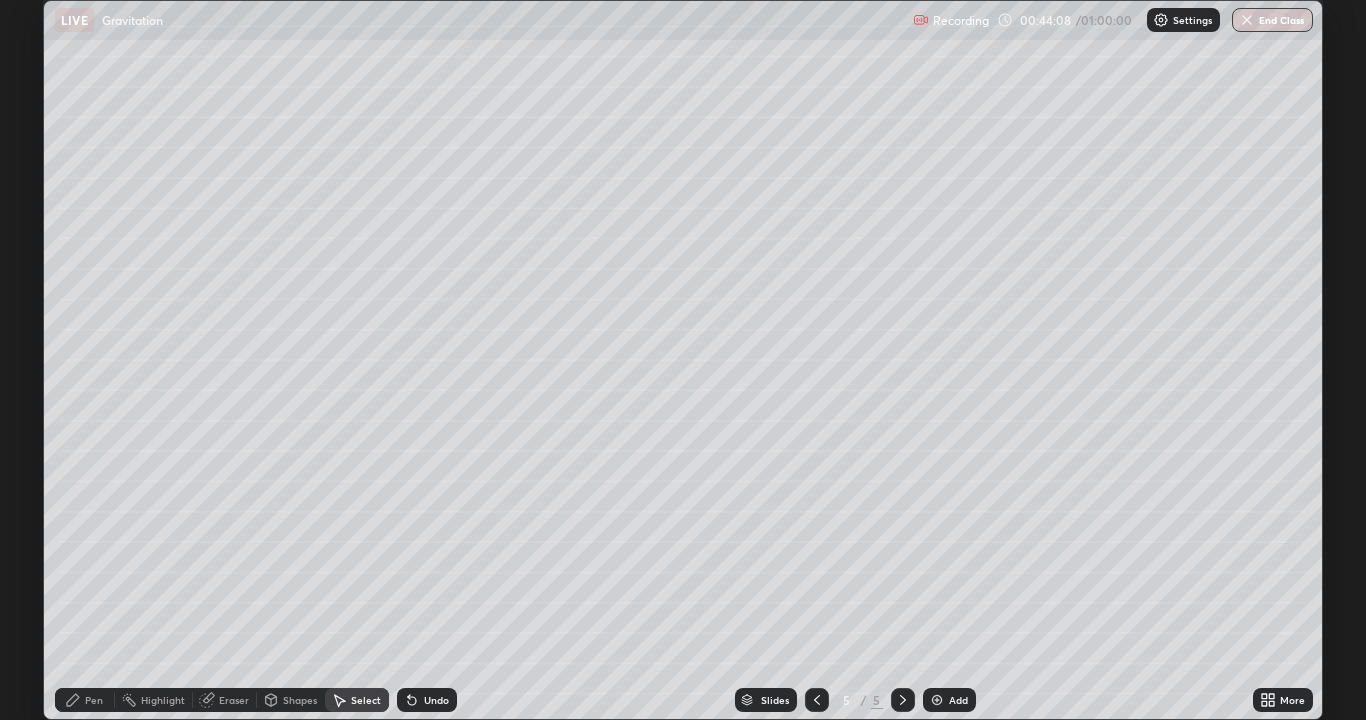 click on "Pen" at bounding box center [85, 700] 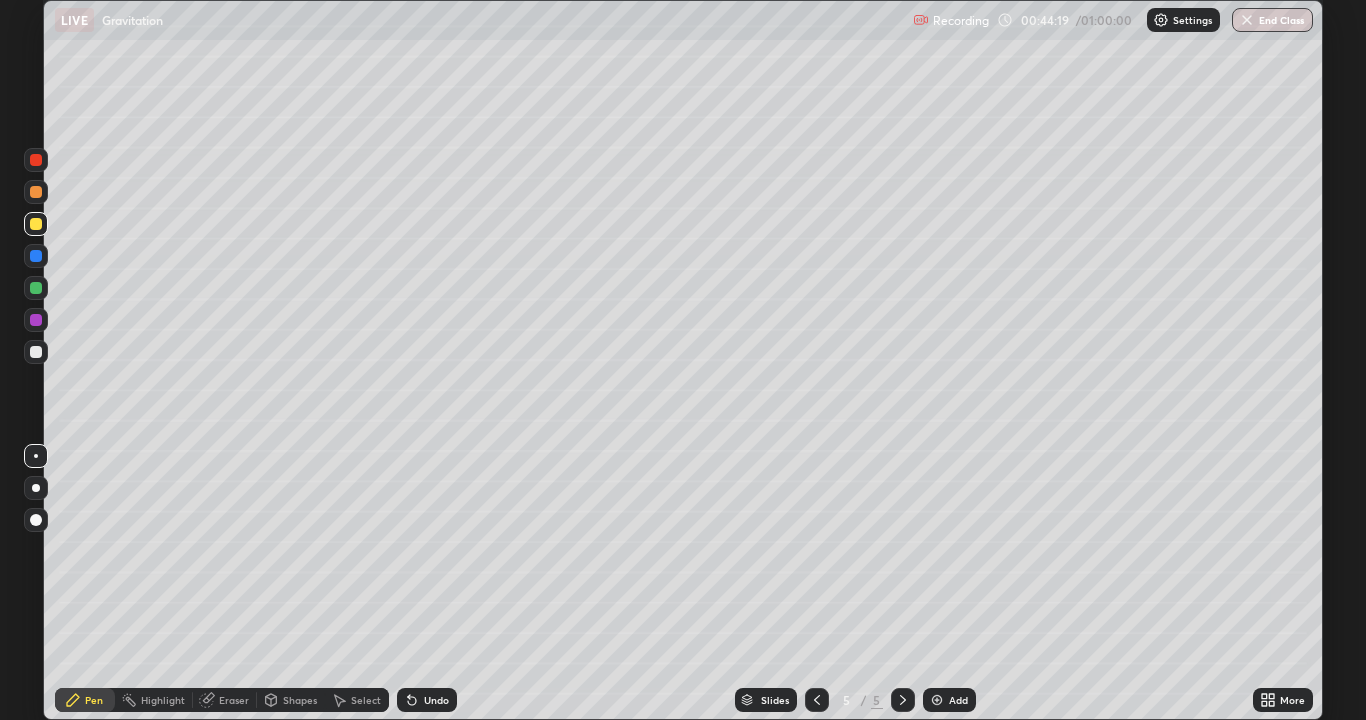 click on "Select" at bounding box center [357, 700] 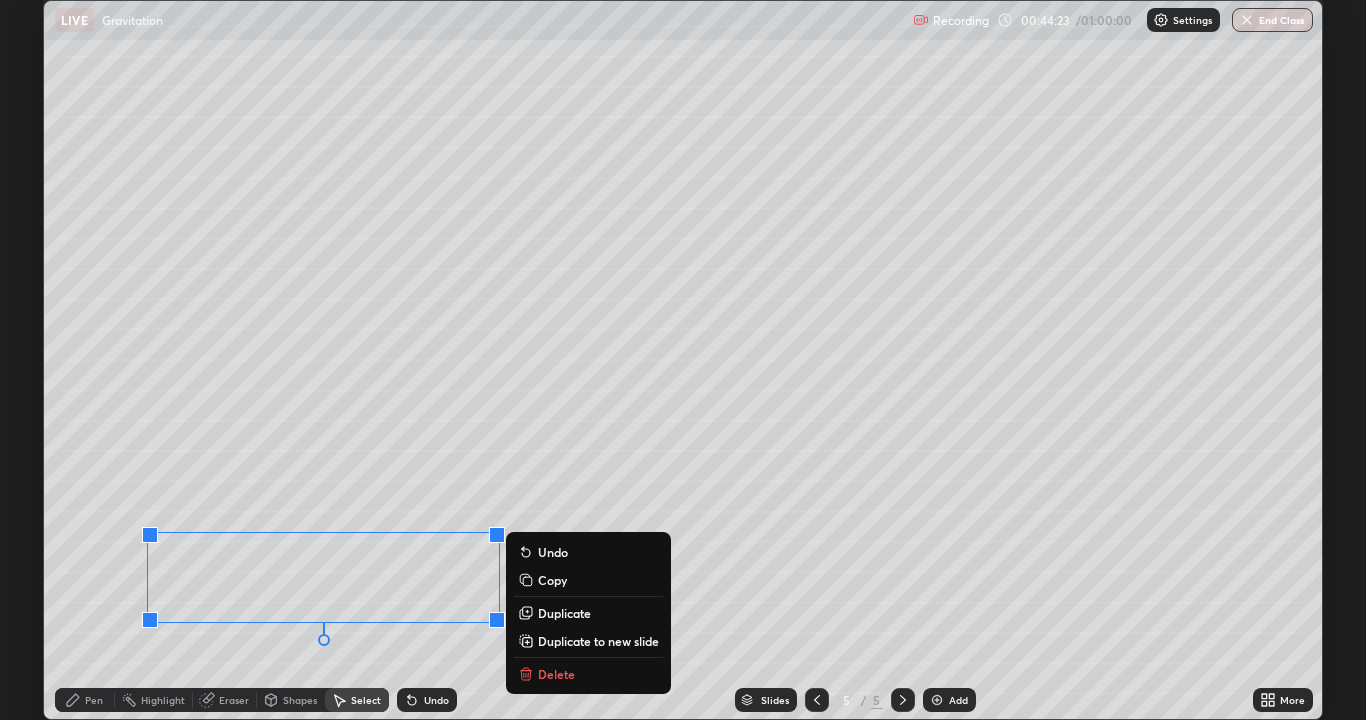 click on "0 ° Undo Copy Duplicate Duplicate to new slide Delete" at bounding box center (683, 360) 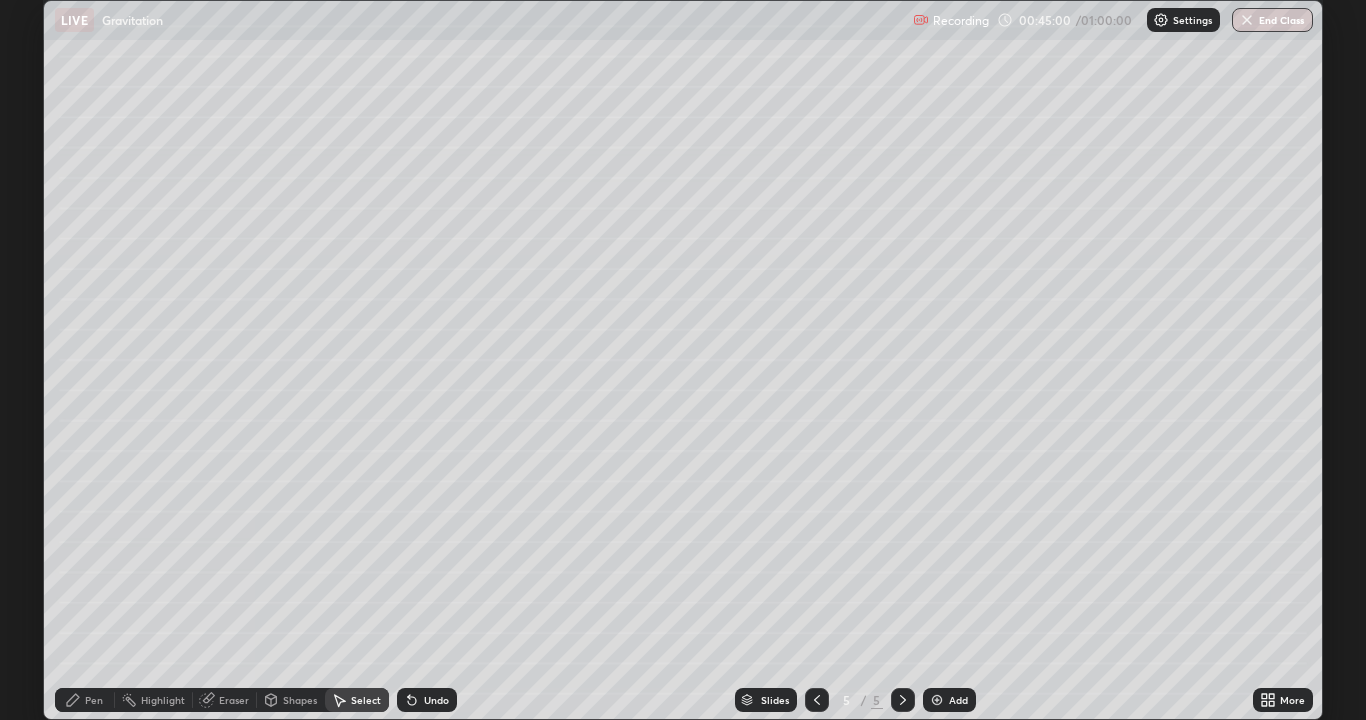 click on "Shapes" at bounding box center [291, 700] 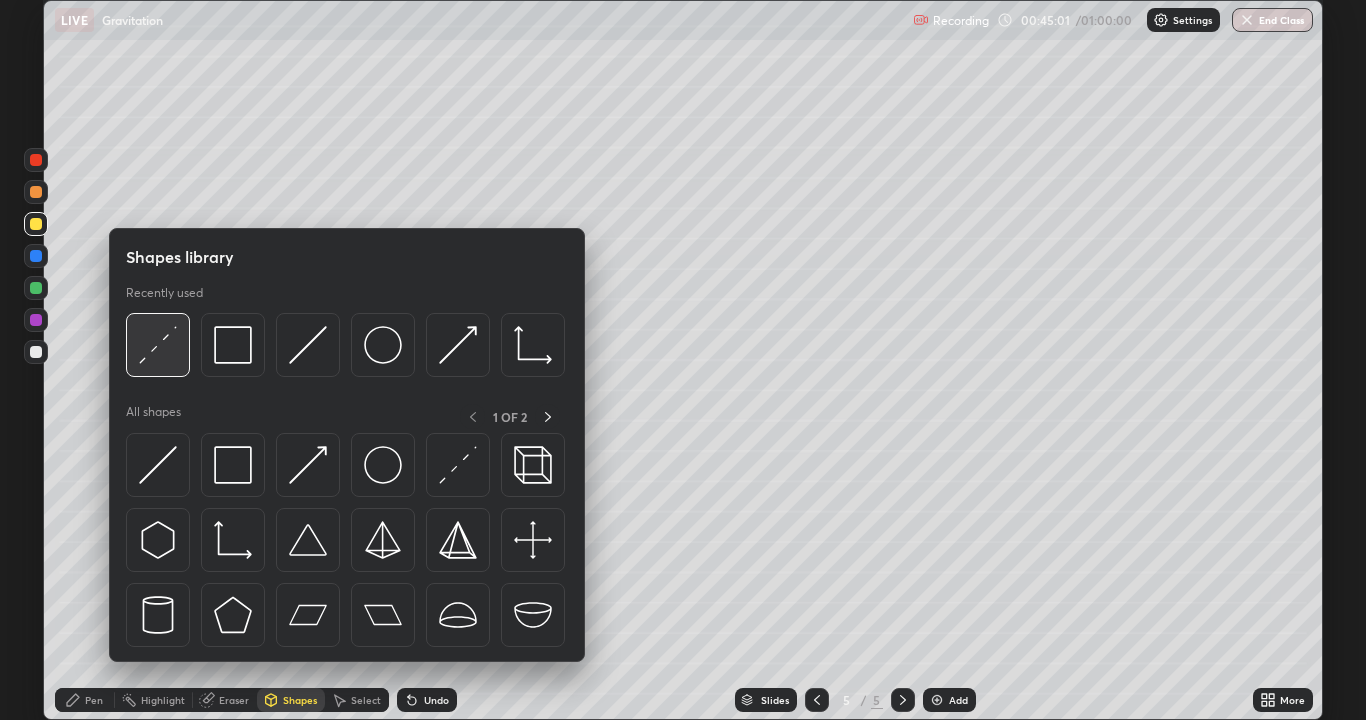 click at bounding box center (158, 345) 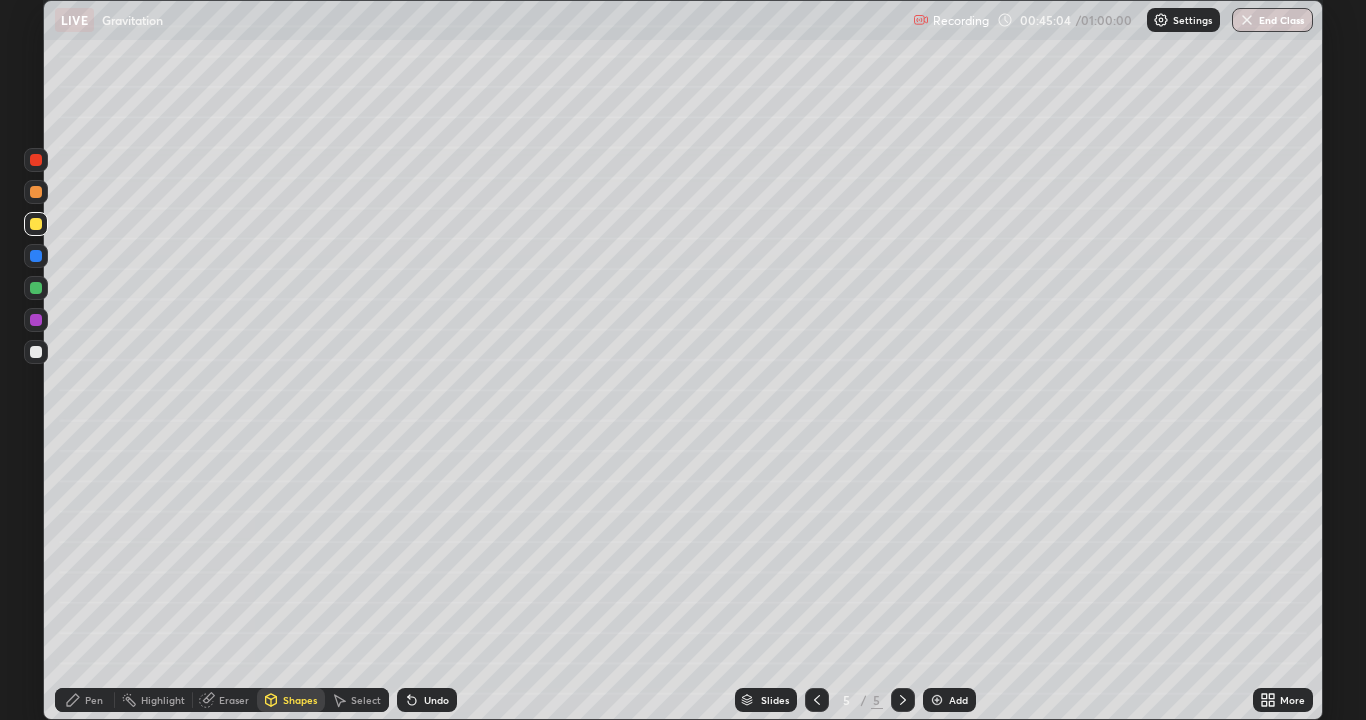click on "Pen" at bounding box center [85, 700] 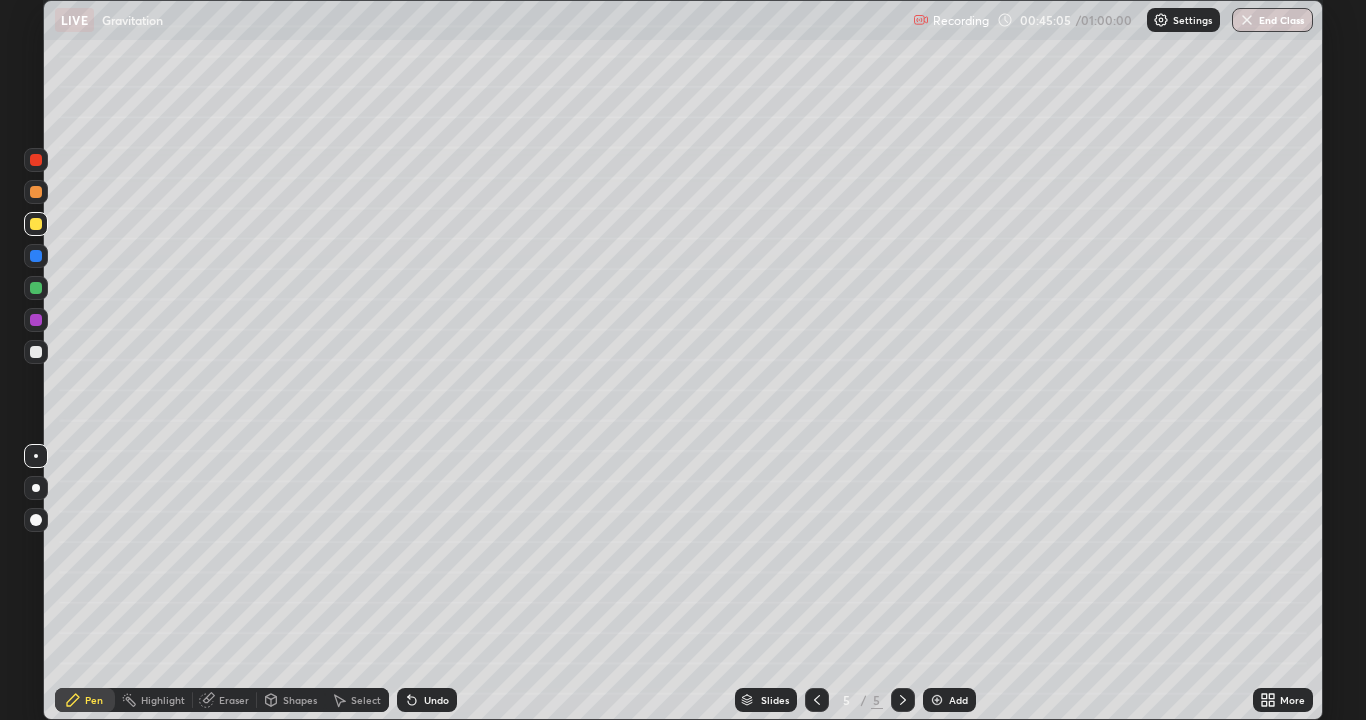 click at bounding box center [36, 256] 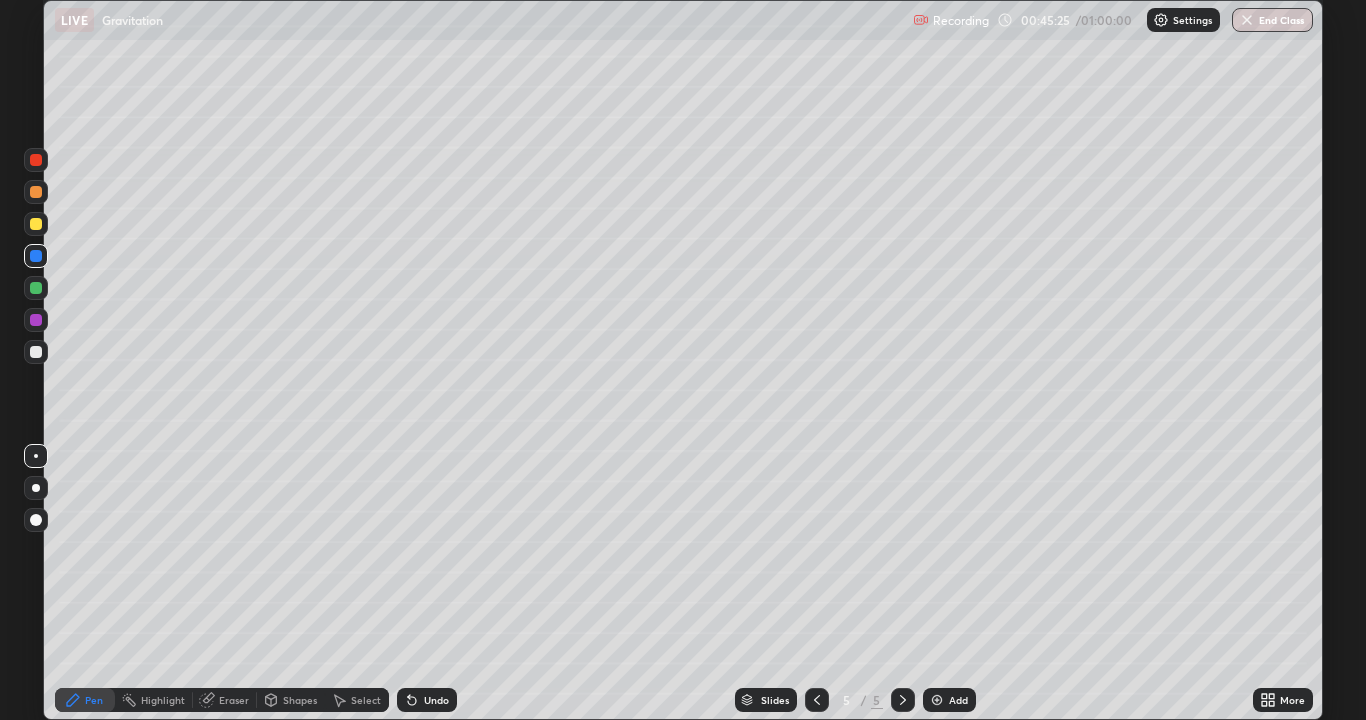 click at bounding box center (36, 288) 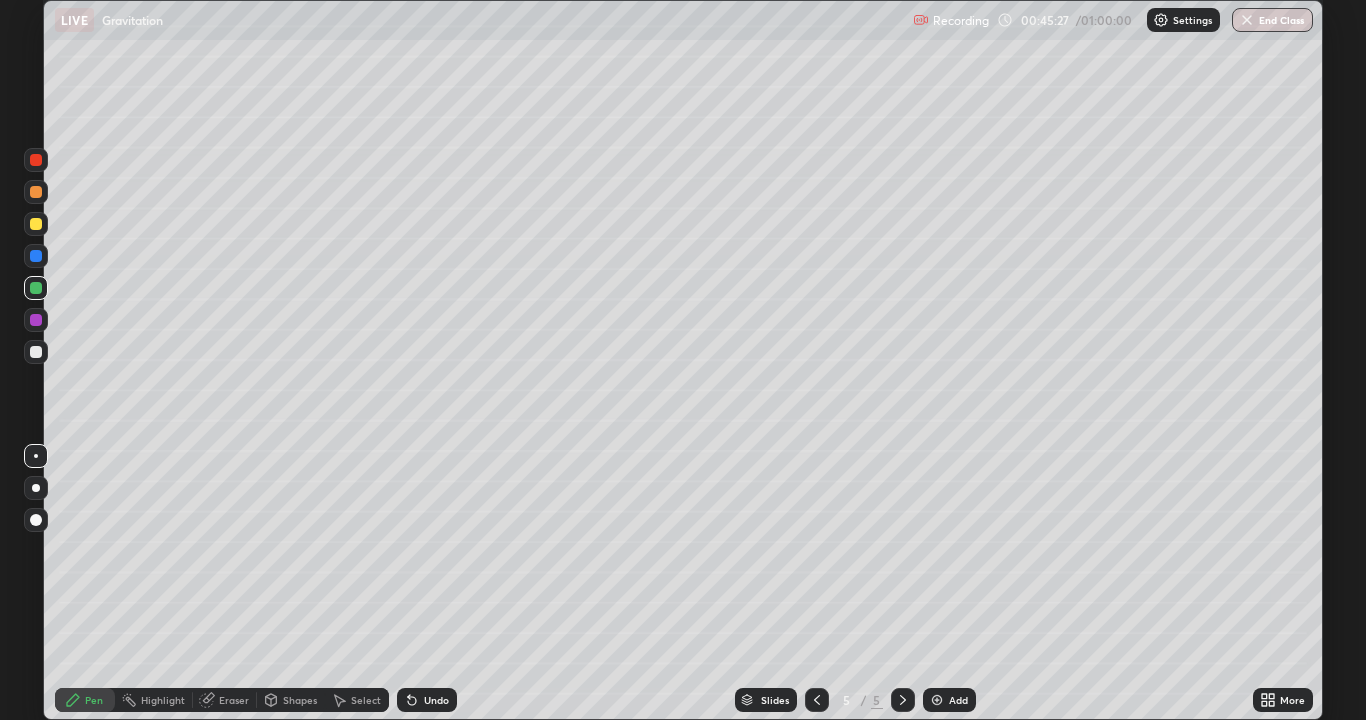 click on "Select" at bounding box center [366, 700] 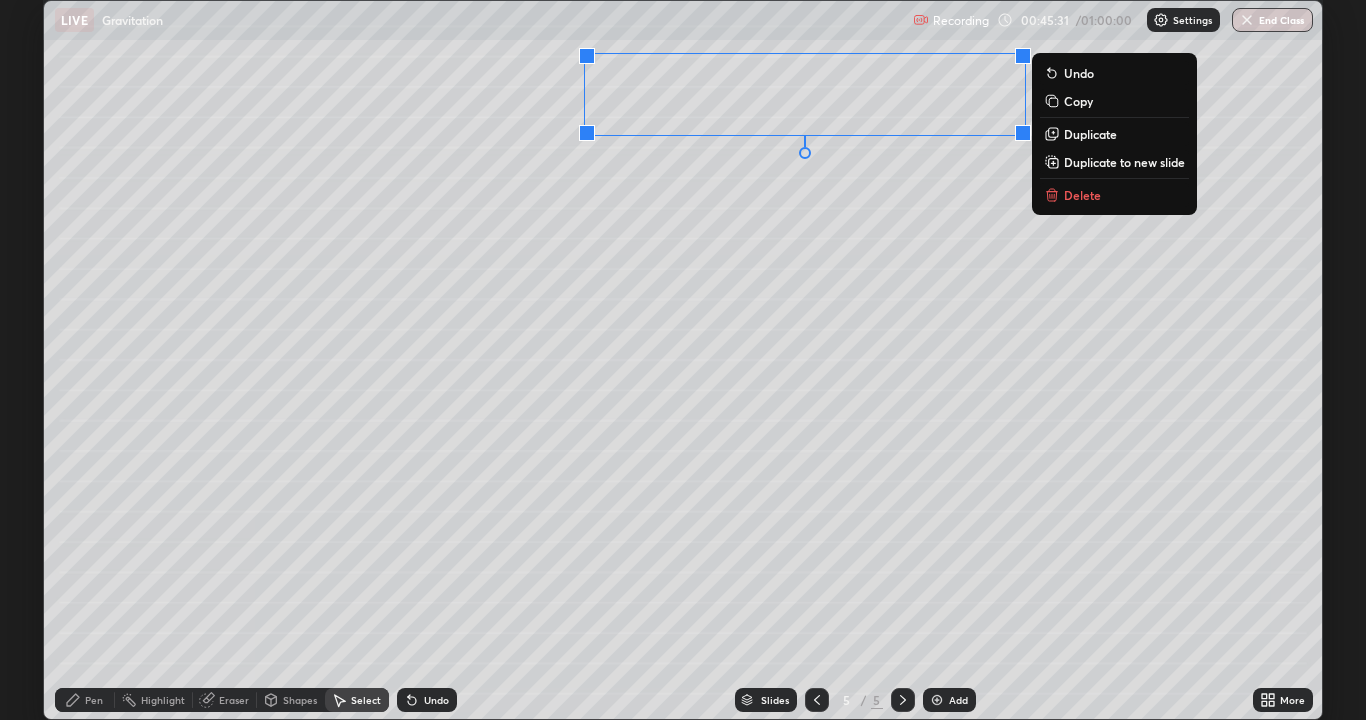 click on "0 ° Undo Copy Duplicate Duplicate to new slide Delete" at bounding box center (683, 360) 